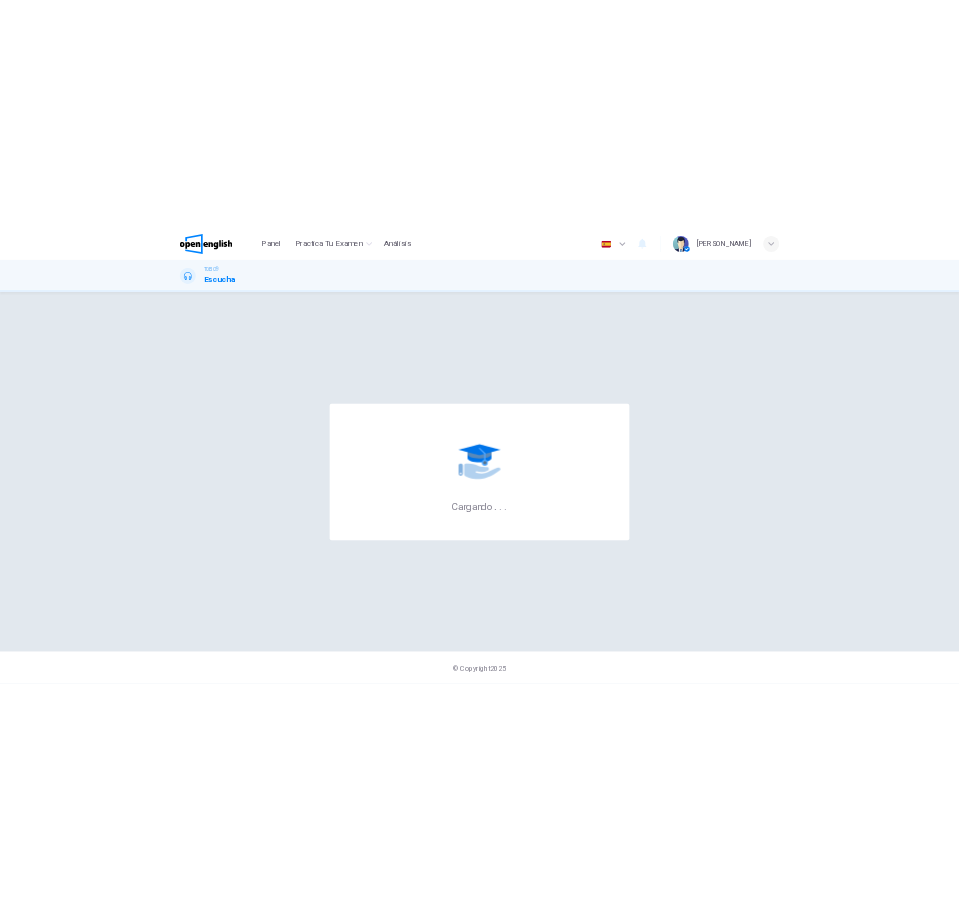 scroll, scrollTop: 0, scrollLeft: 0, axis: both 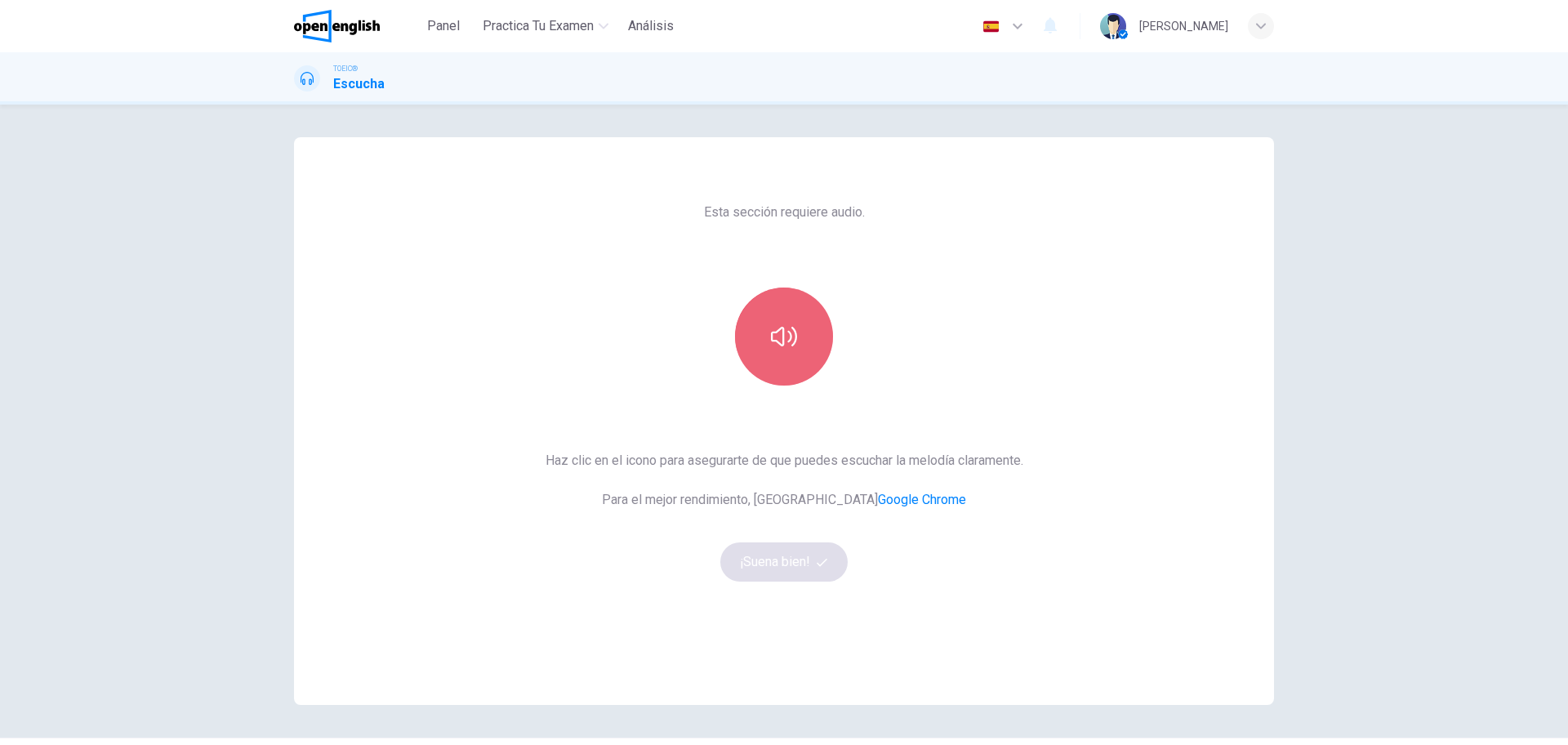 click at bounding box center (784, 337) 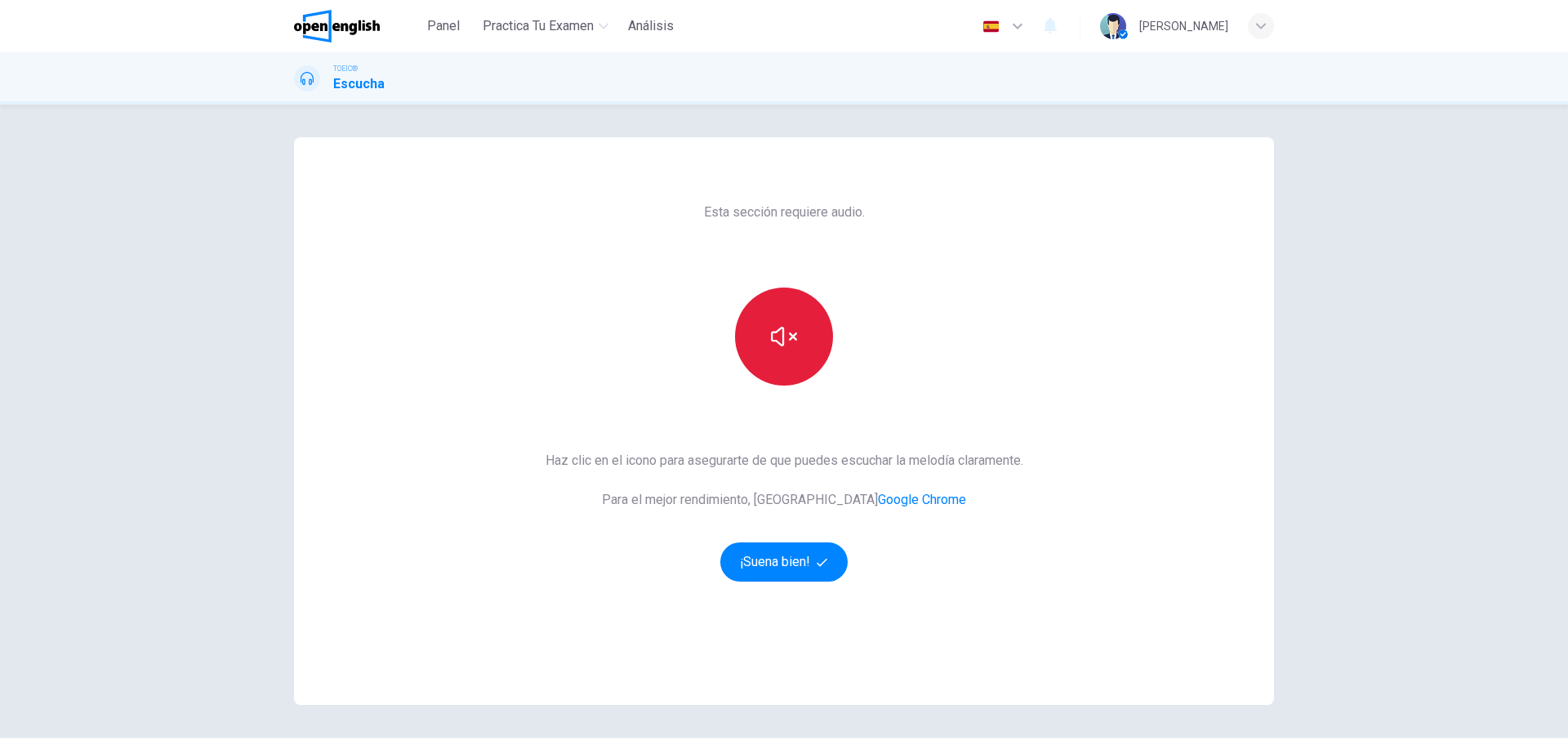 click at bounding box center (784, 337) 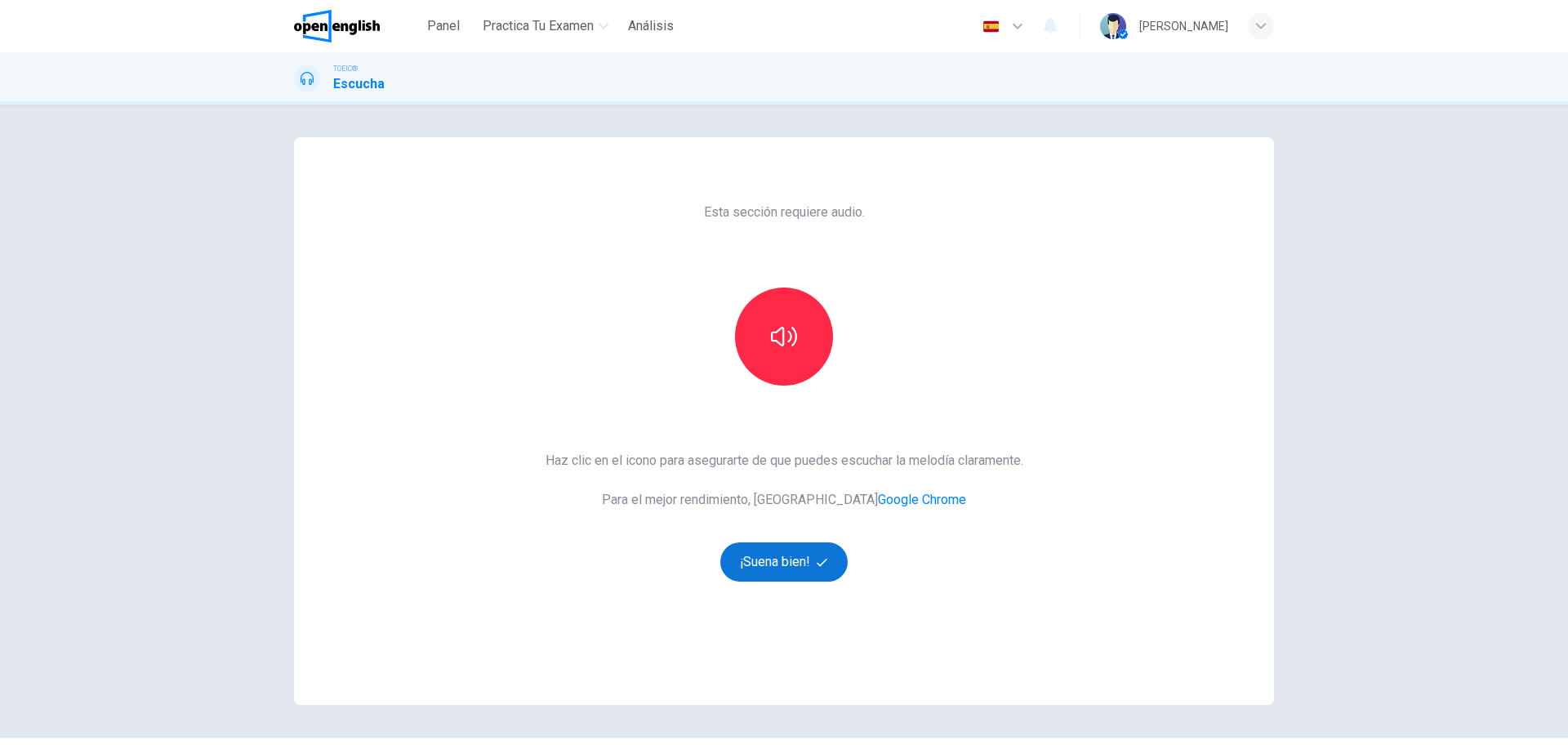 click on "¡Suena bien!" at bounding box center (784, 562) 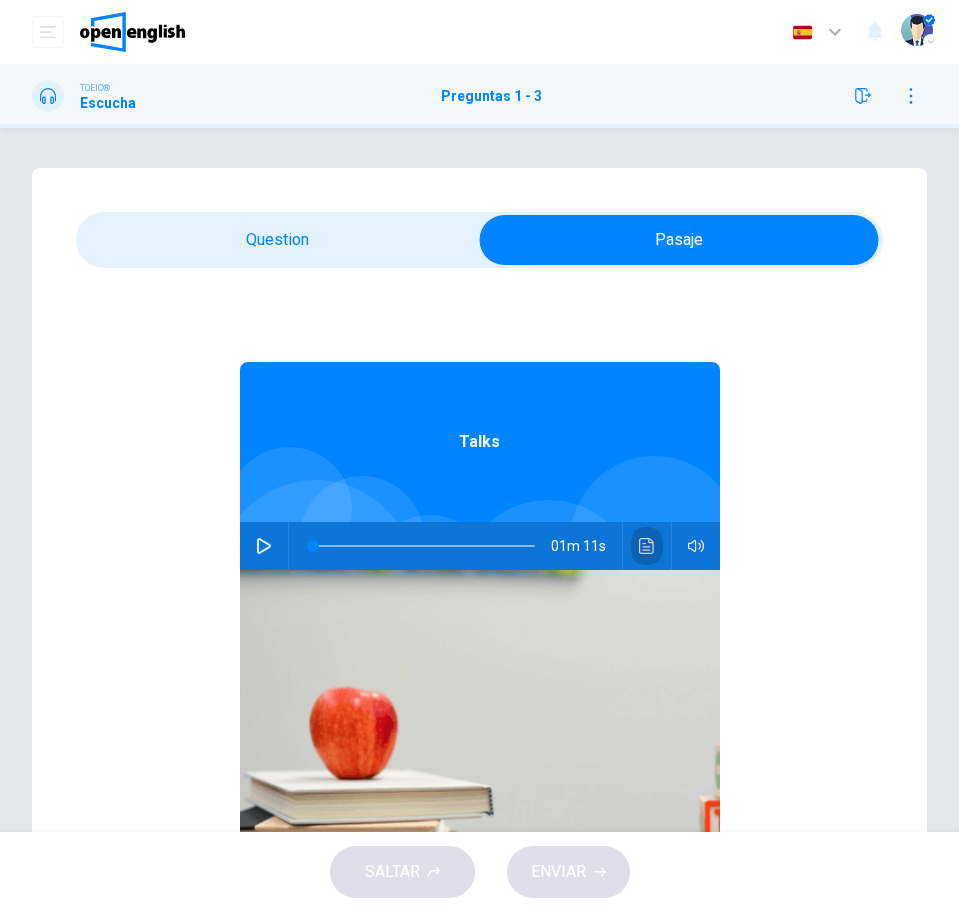 click at bounding box center [647, 546] 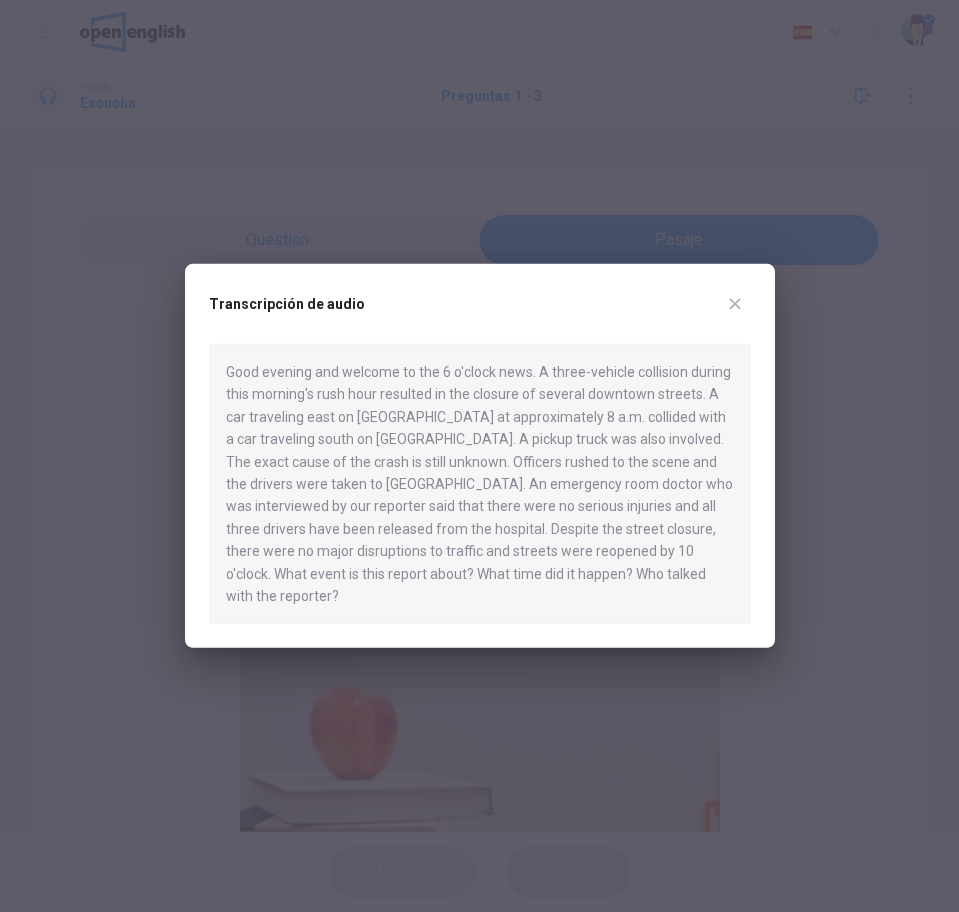 click at bounding box center (735, 304) 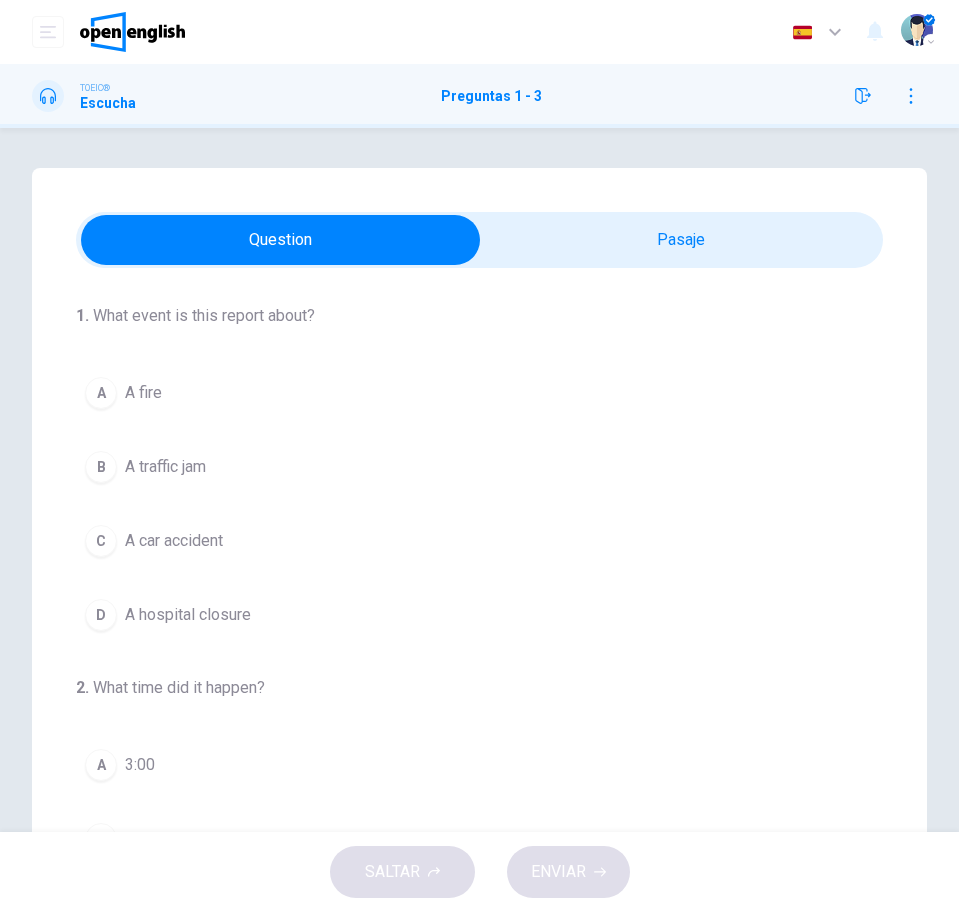 click on "B A traffic jam" at bounding box center [479, 467] 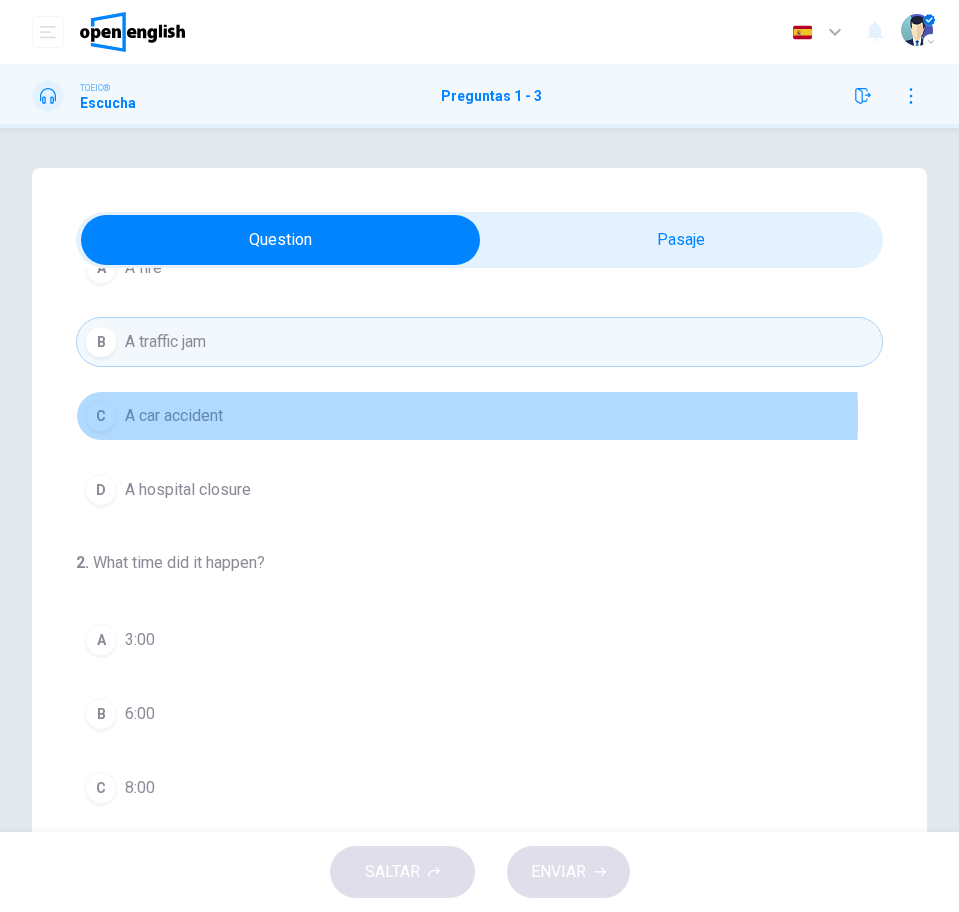 click on "C A car accident" at bounding box center [479, 416] 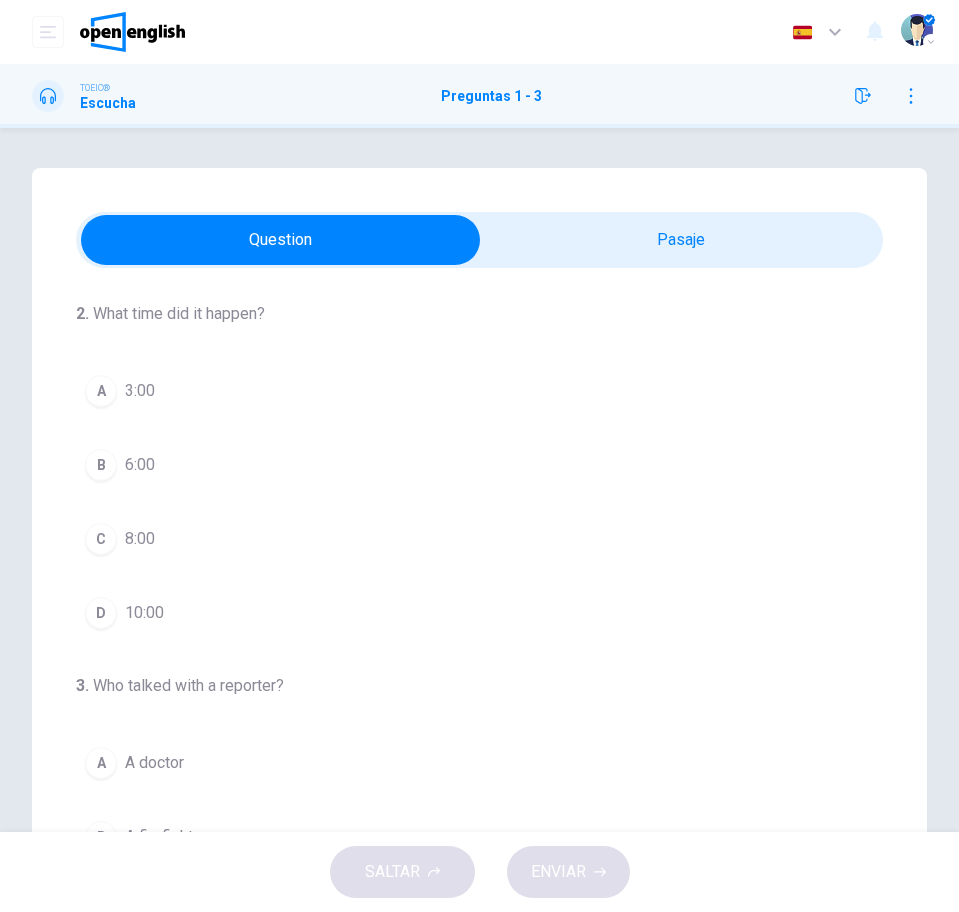 scroll, scrollTop: 331, scrollLeft: 0, axis: vertical 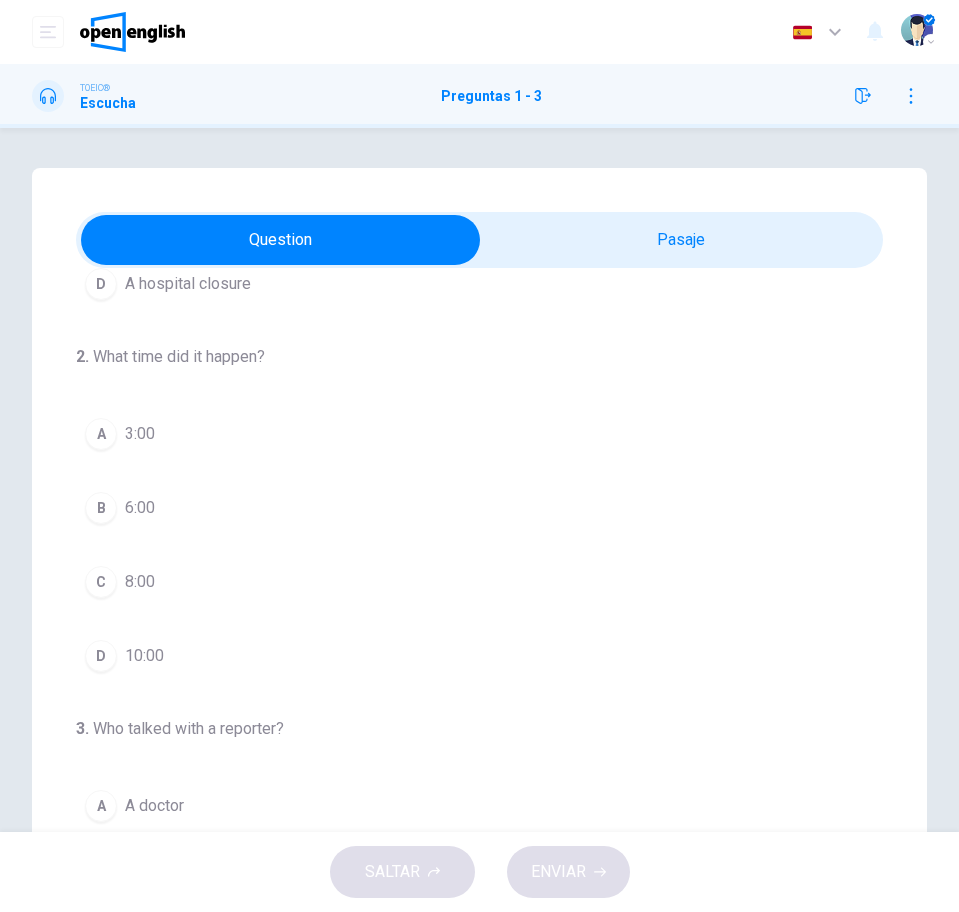 click on "B 6:00" at bounding box center (479, 508) 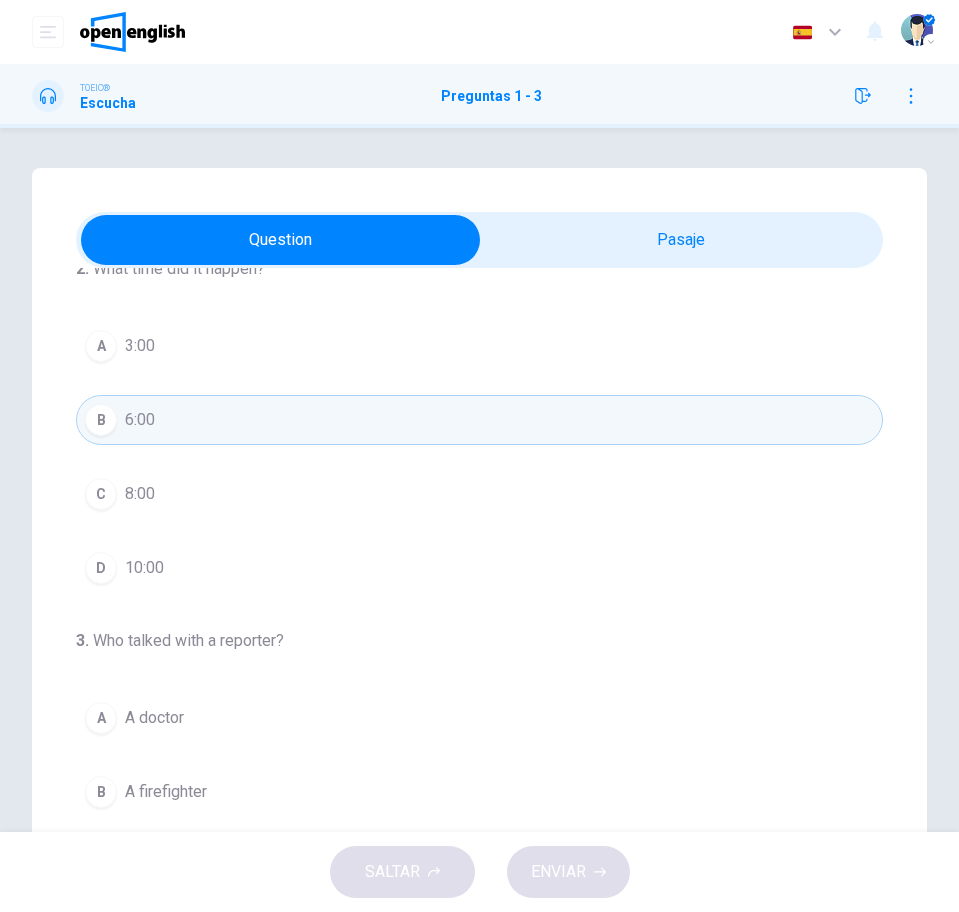 scroll, scrollTop: 456, scrollLeft: 0, axis: vertical 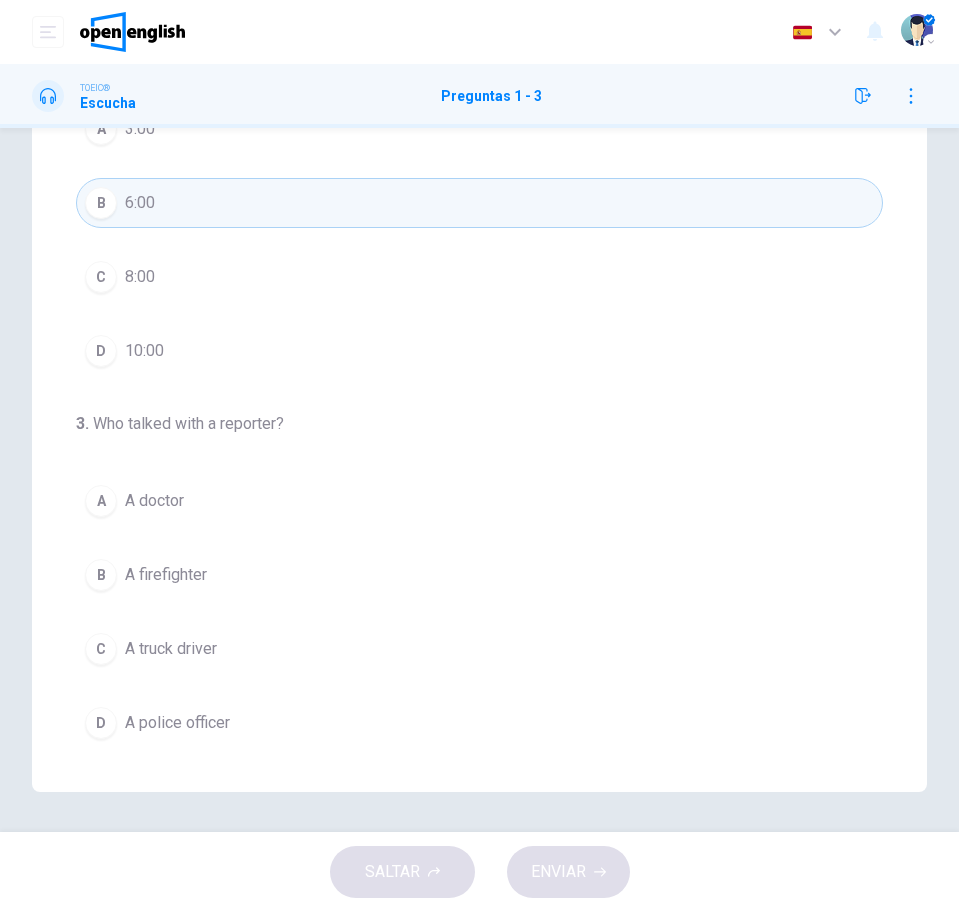 click on "C A truck driver" at bounding box center [479, 649] 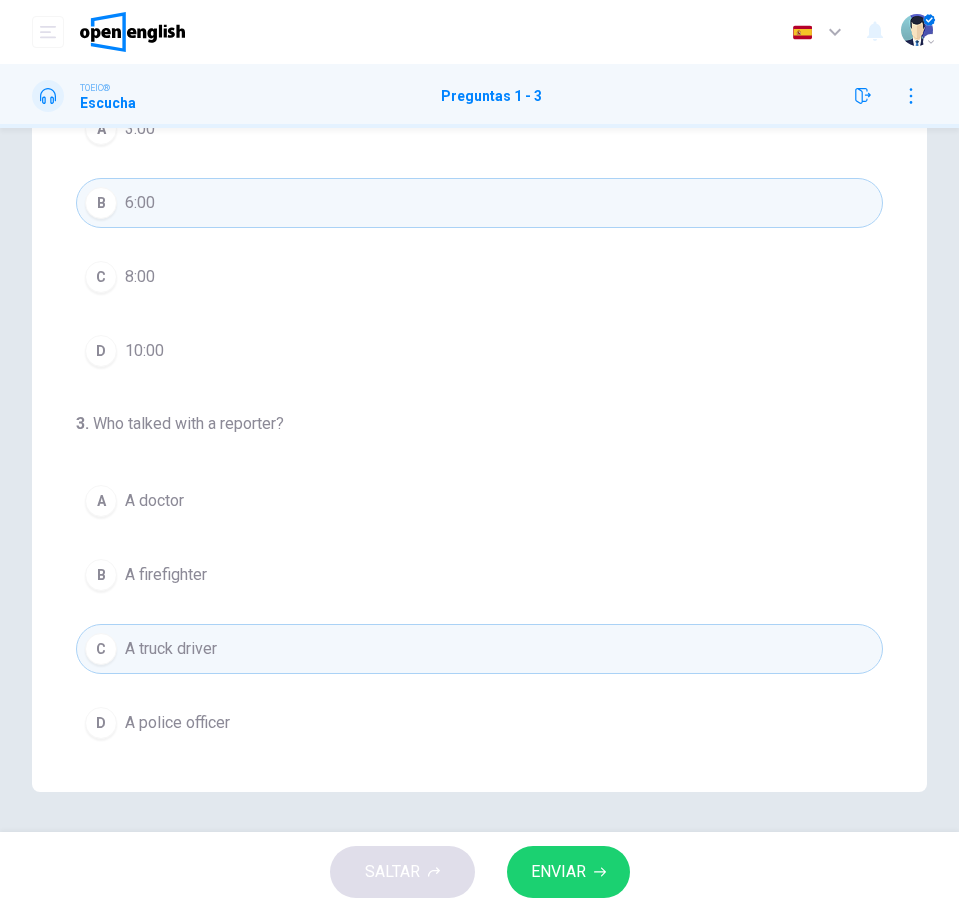 click on "ENVIAR" at bounding box center (558, 872) 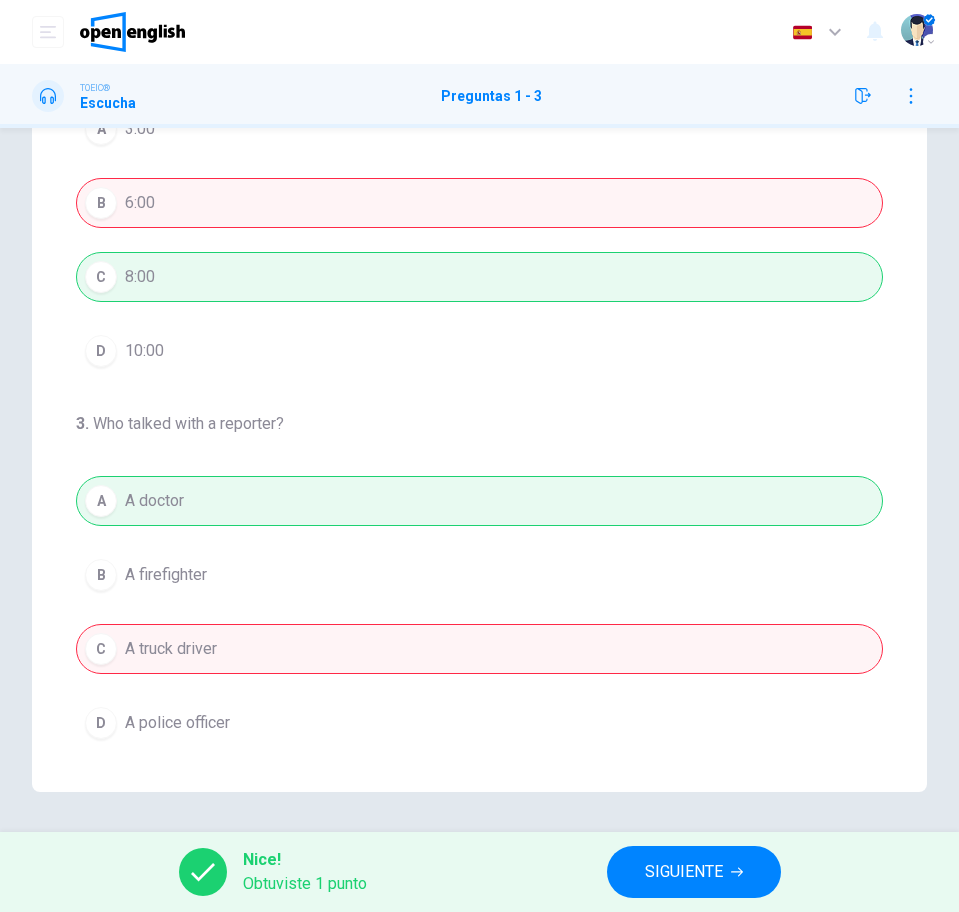 click on "SIGUIENTE" at bounding box center (694, 872) 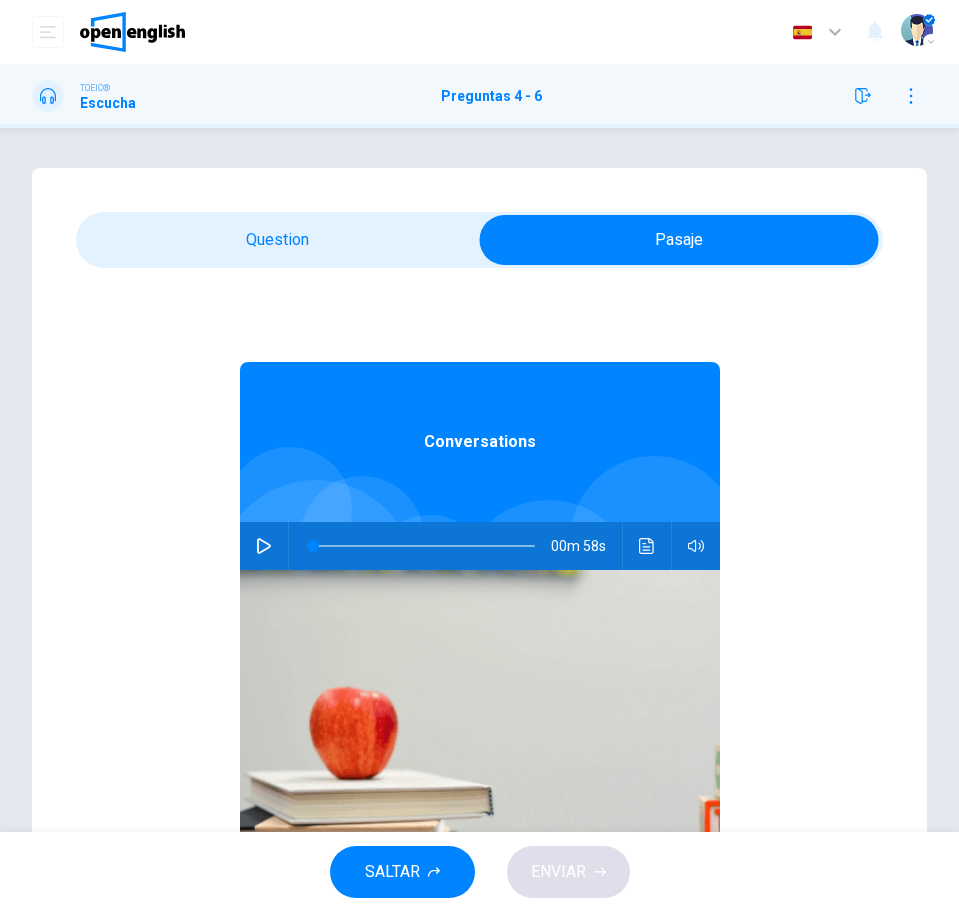 click at bounding box center [647, 546] 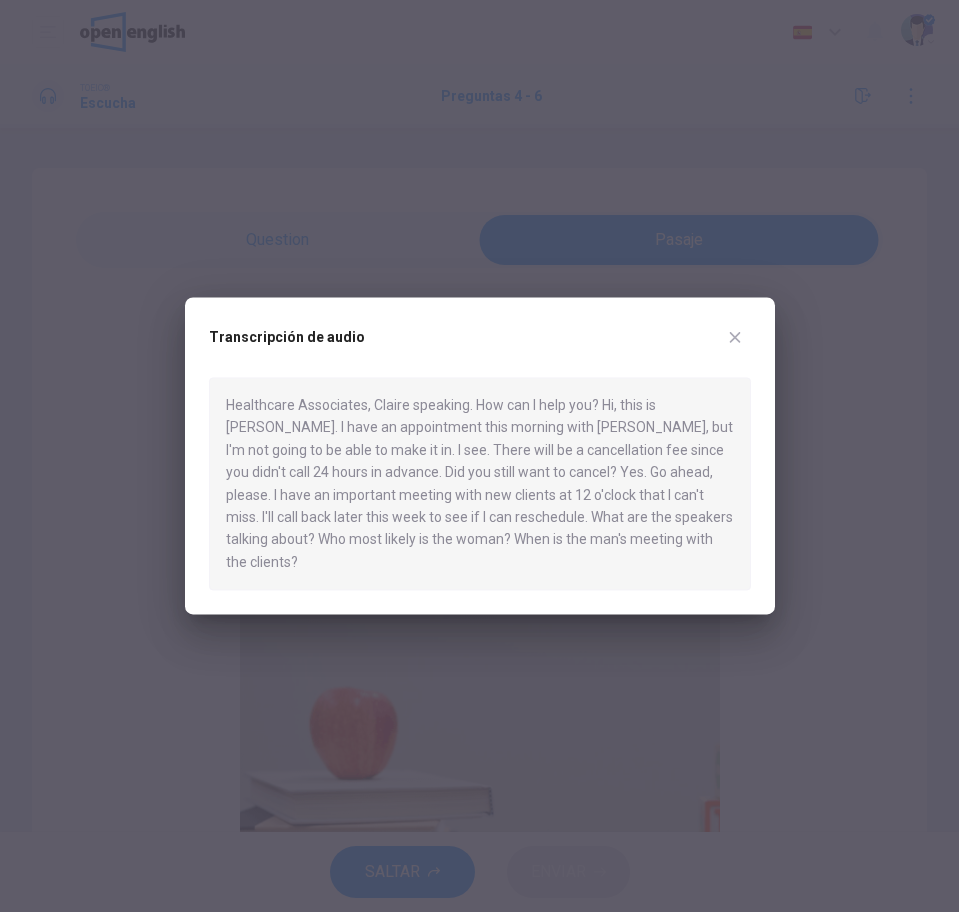 drag, startPoint x: 214, startPoint y: 405, endPoint x: 405, endPoint y: 564, distance: 248.51962 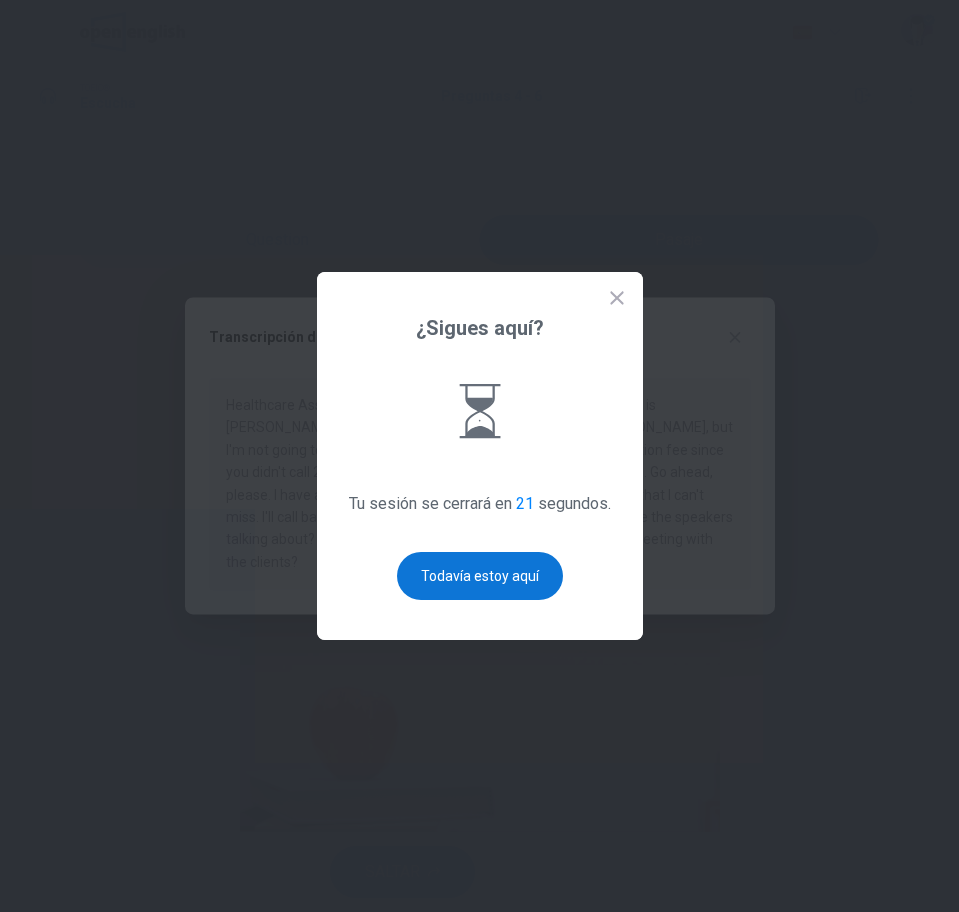 click on "Todavía estoy aquí" at bounding box center (480, 576) 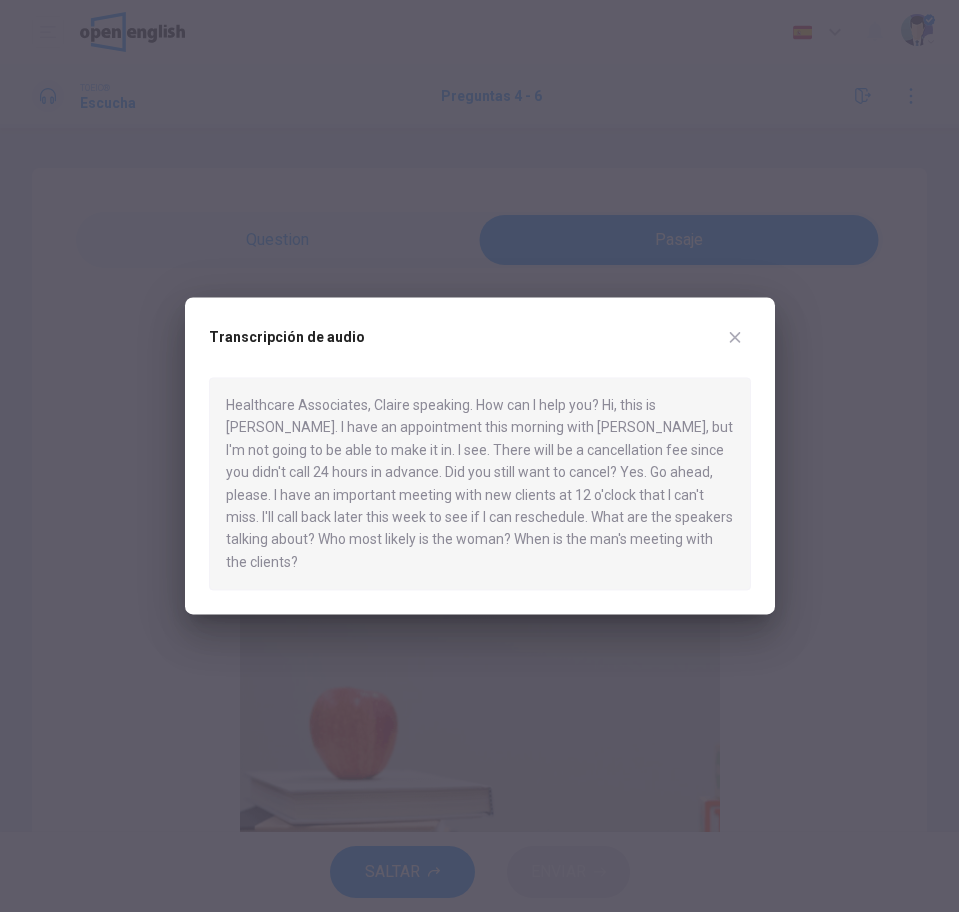 drag, startPoint x: 738, startPoint y: 341, endPoint x: 713, endPoint y: 336, distance: 25.495098 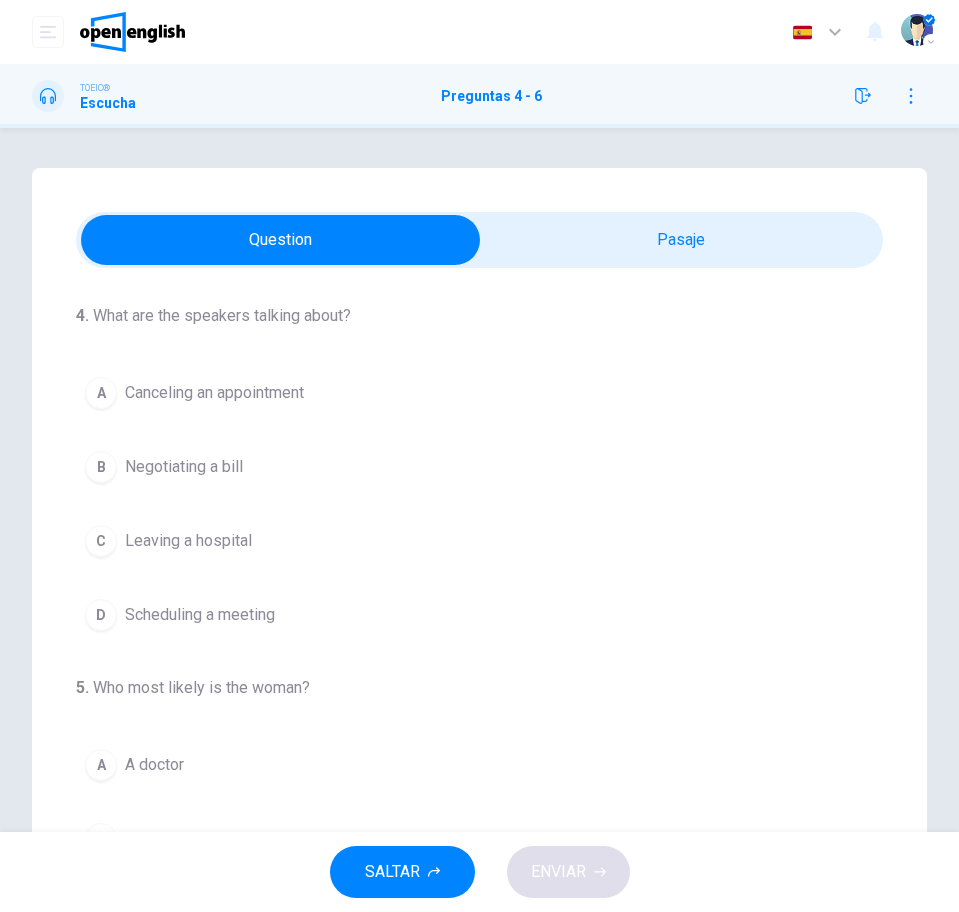 click on "Canceling an appointment" at bounding box center [214, 393] 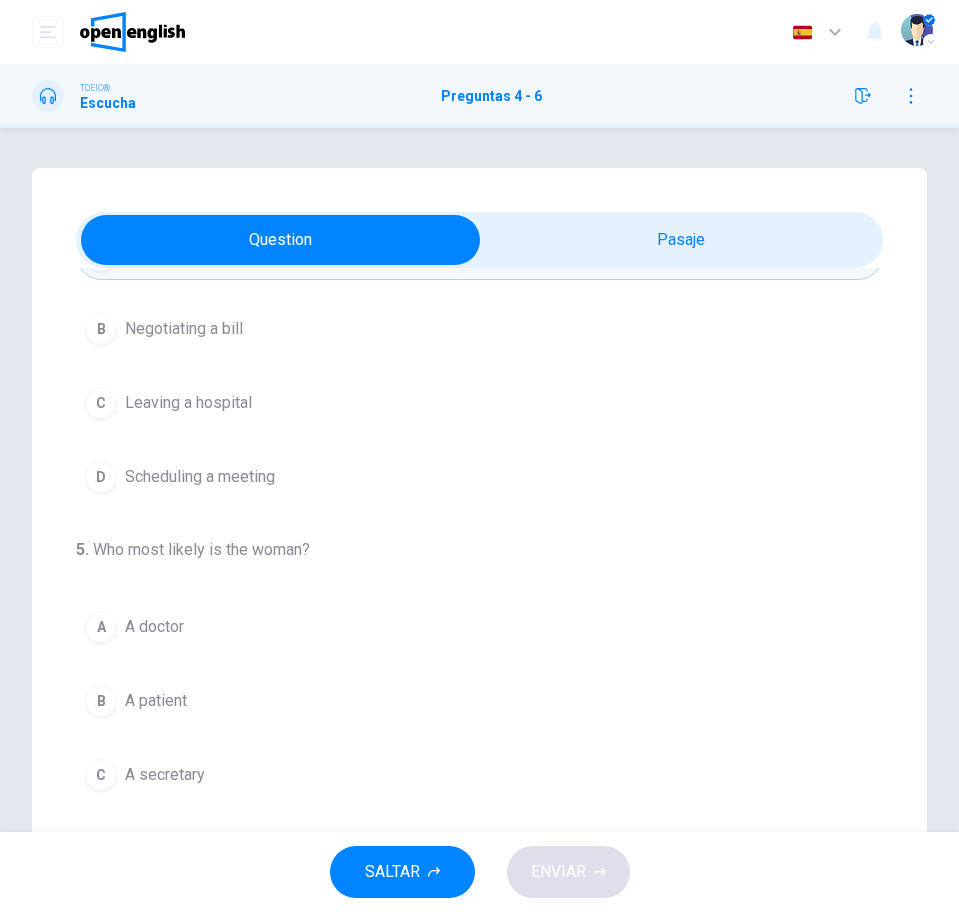 scroll, scrollTop: 375, scrollLeft: 0, axis: vertical 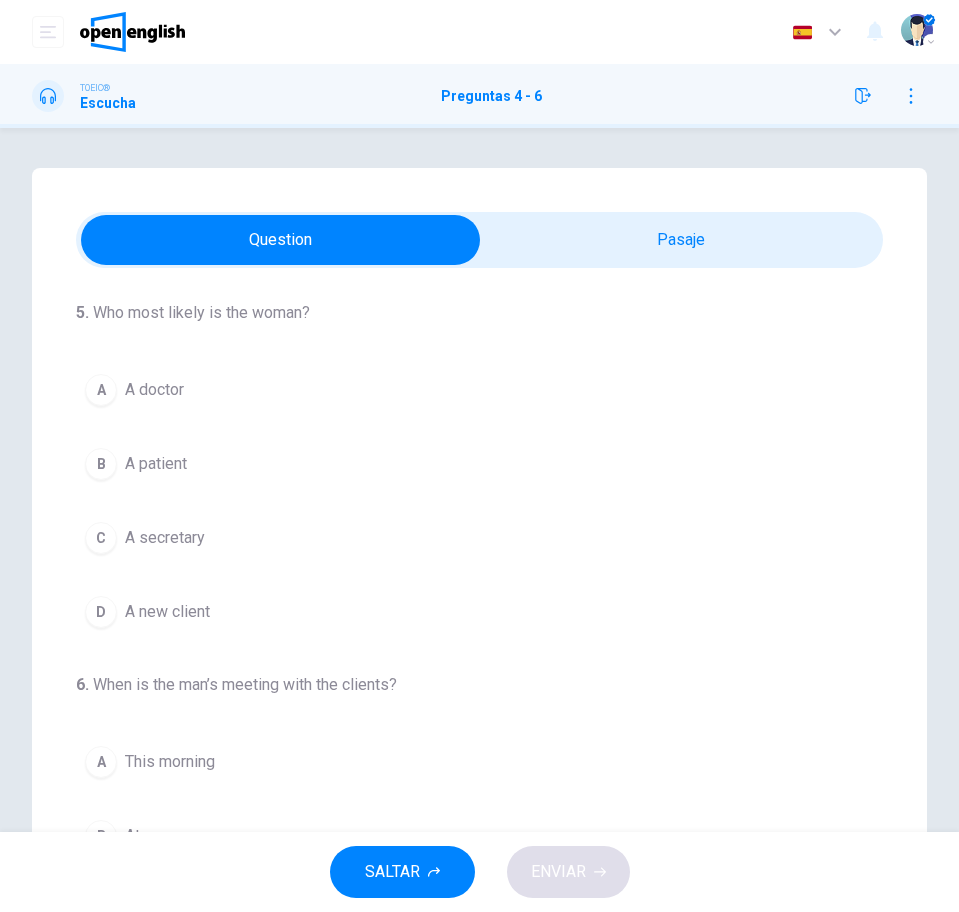 click on "A A doctor" at bounding box center [479, 390] 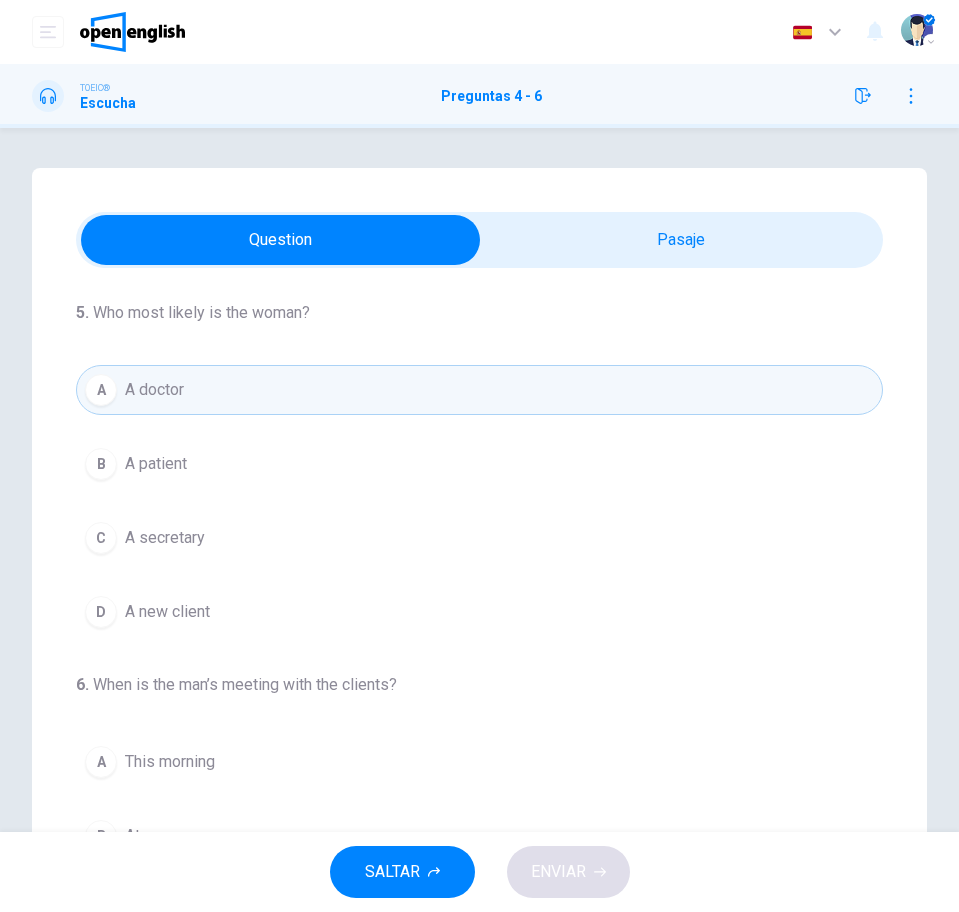 scroll, scrollTop: 456, scrollLeft: 0, axis: vertical 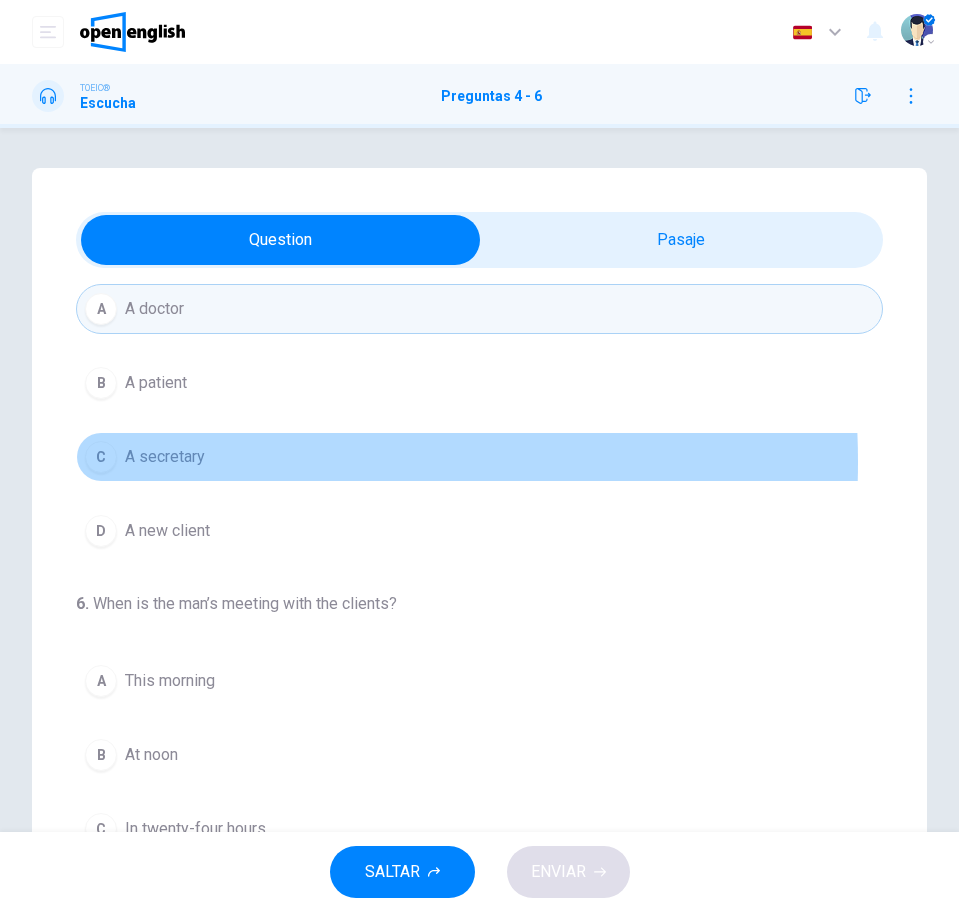 click on "A secretary" at bounding box center [165, 457] 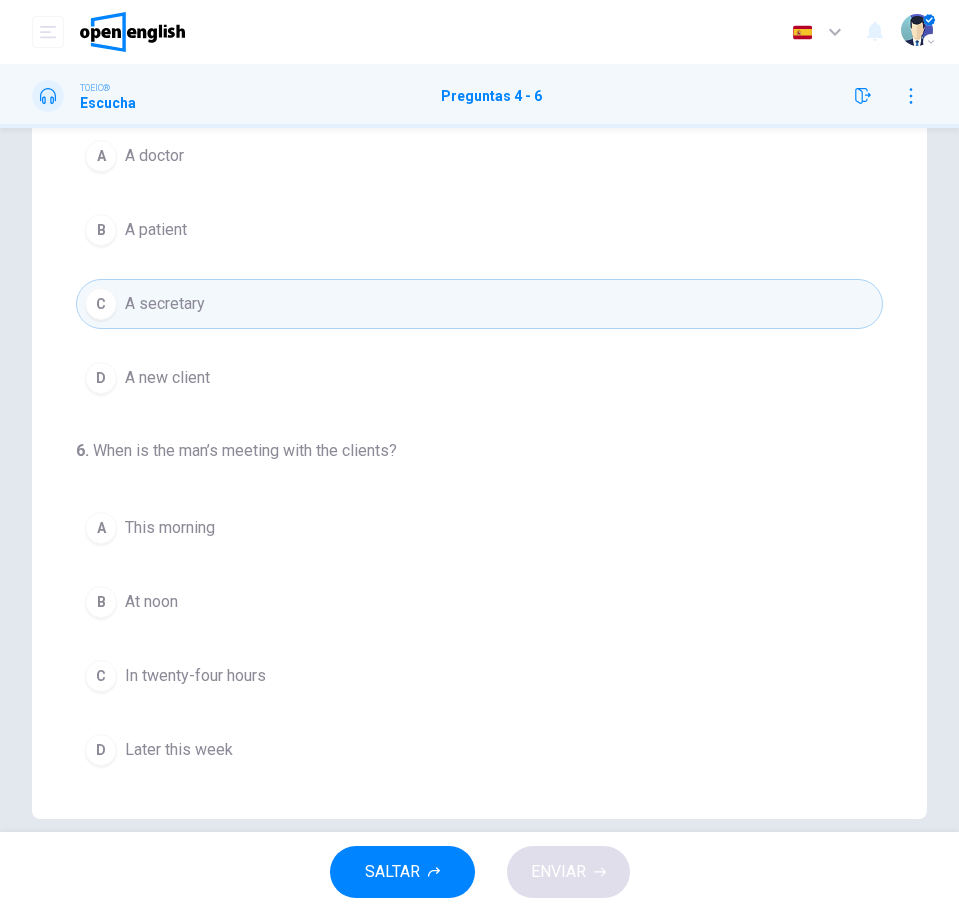 scroll, scrollTop: 180, scrollLeft: 0, axis: vertical 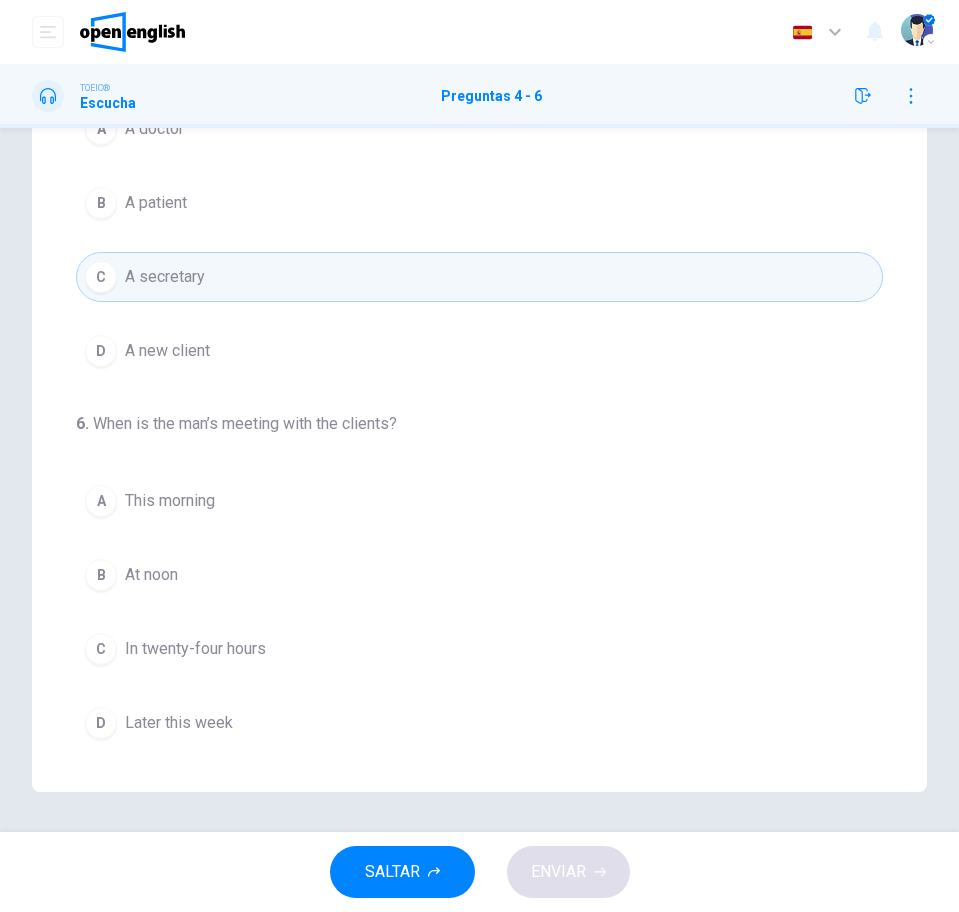 click on "In twenty-four hours" at bounding box center (195, 649) 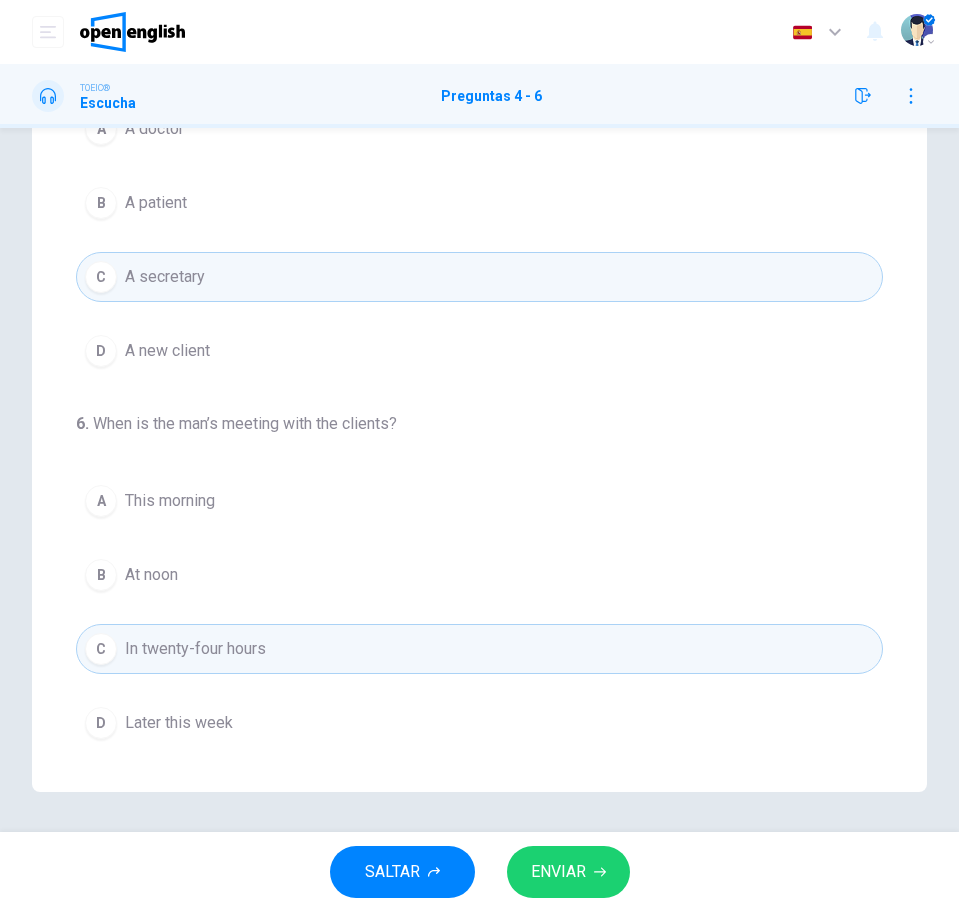 click on "ENVIAR" at bounding box center (558, 872) 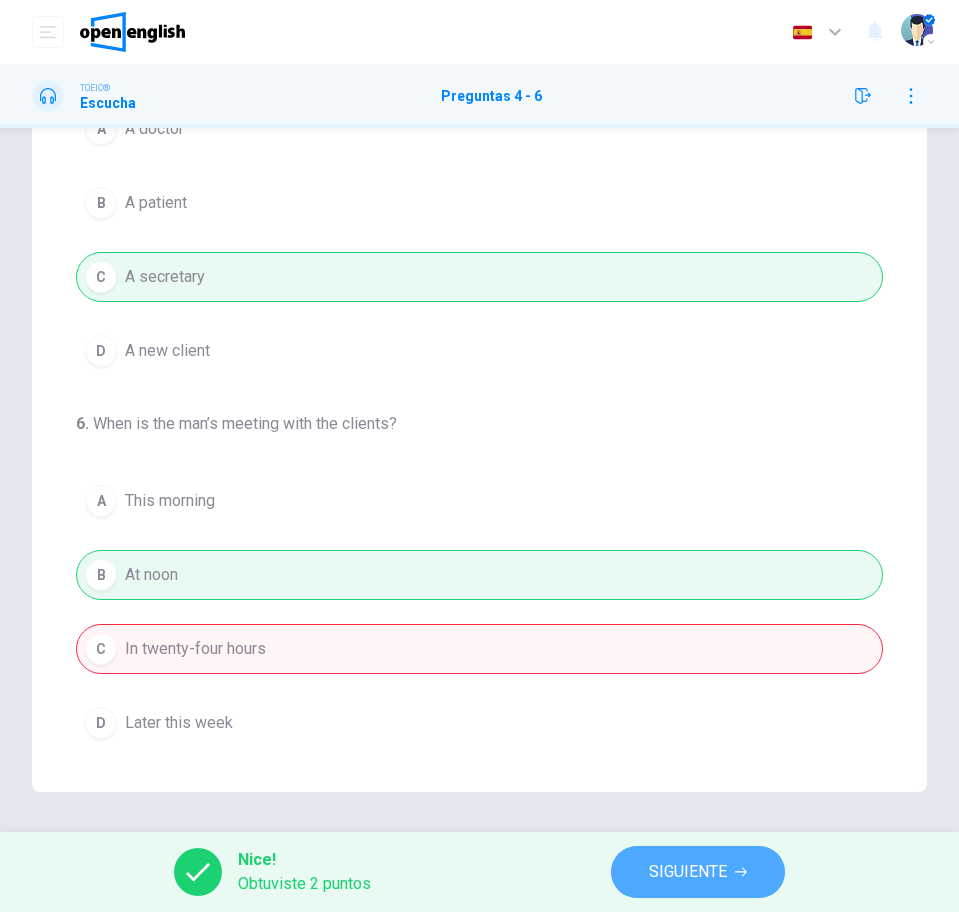 click on "SIGUIENTE" at bounding box center [688, 872] 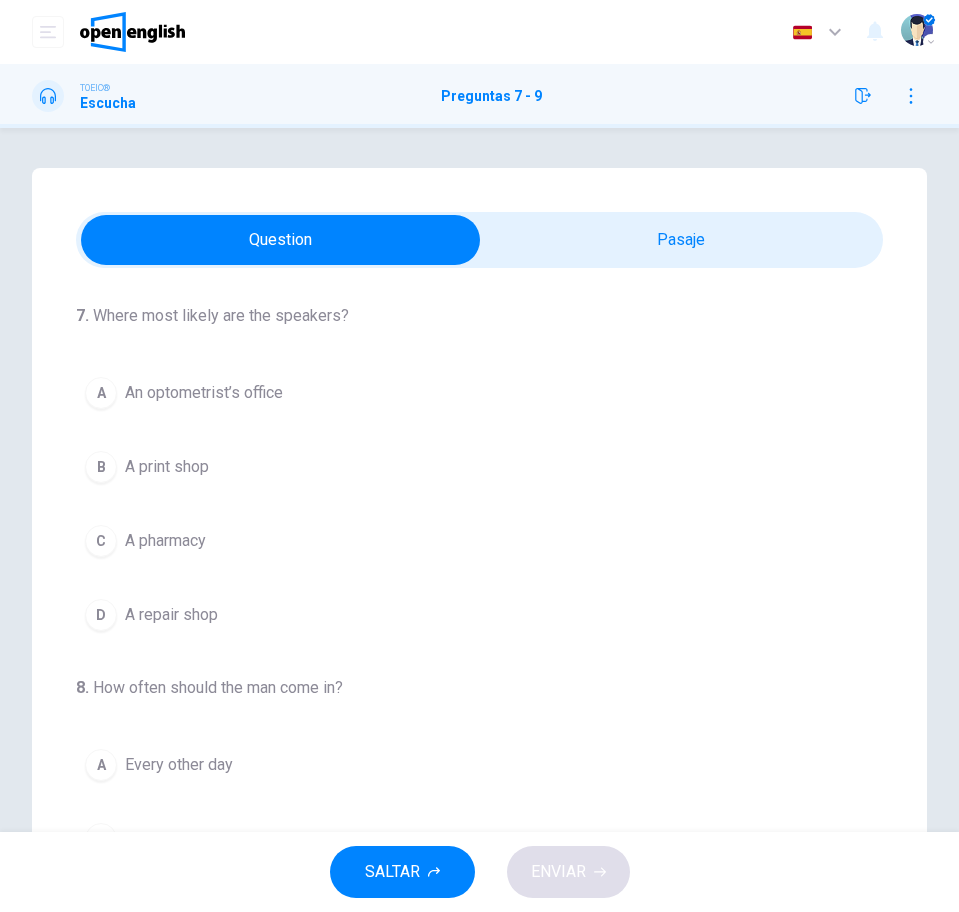 click 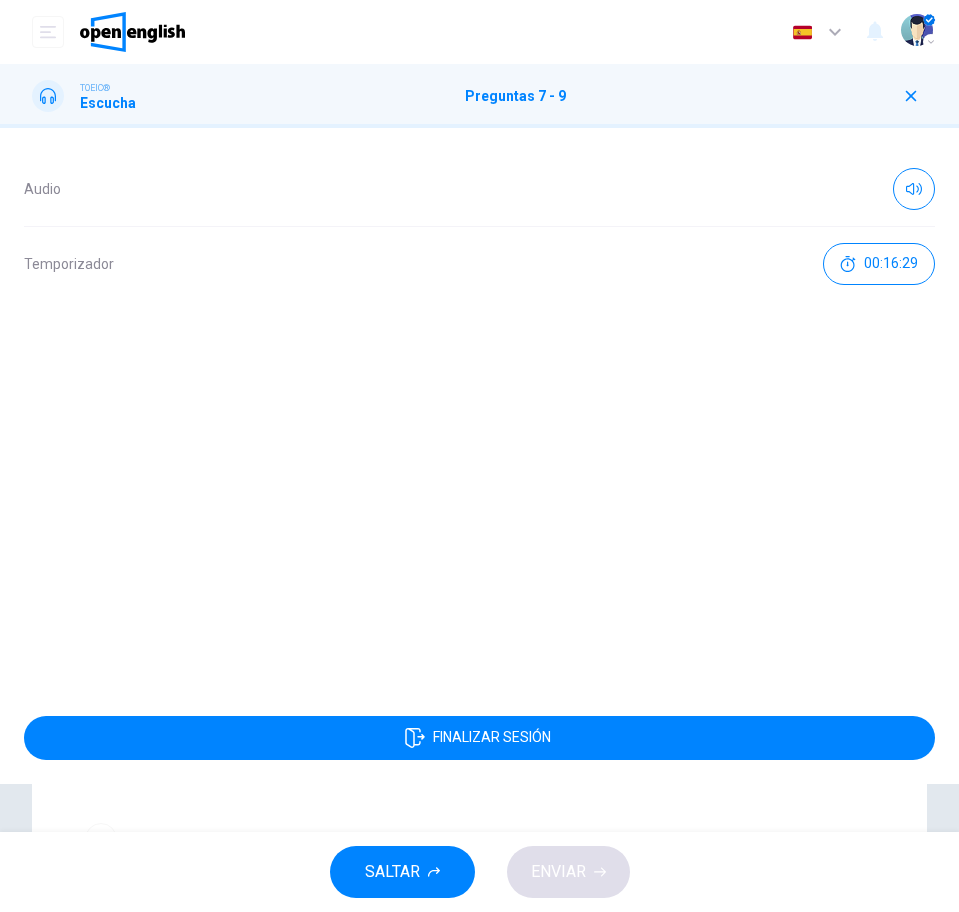 click 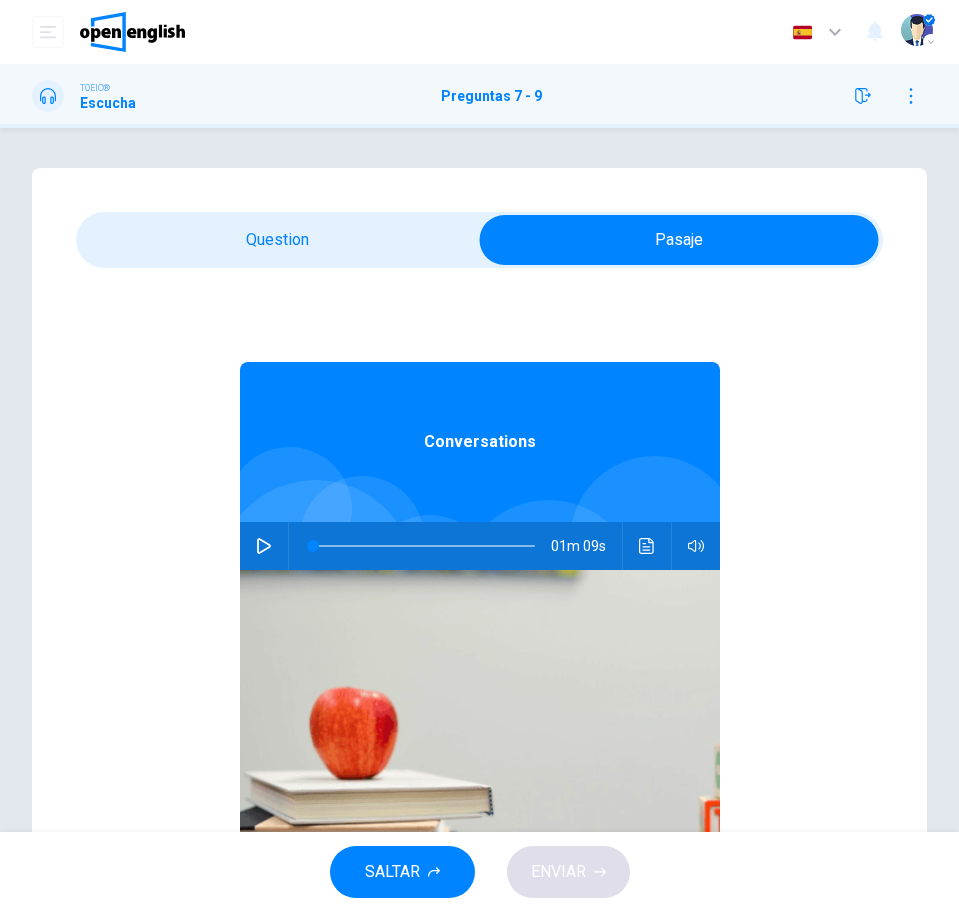 click at bounding box center (647, 546) 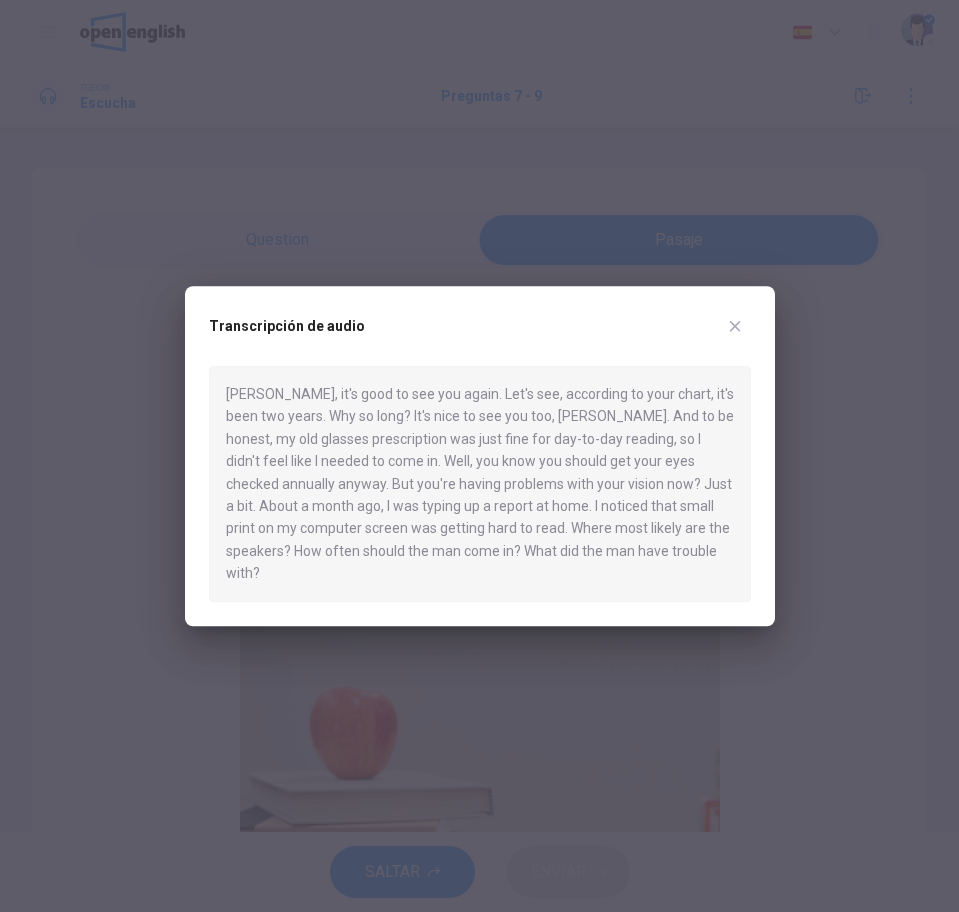 click at bounding box center [735, 326] 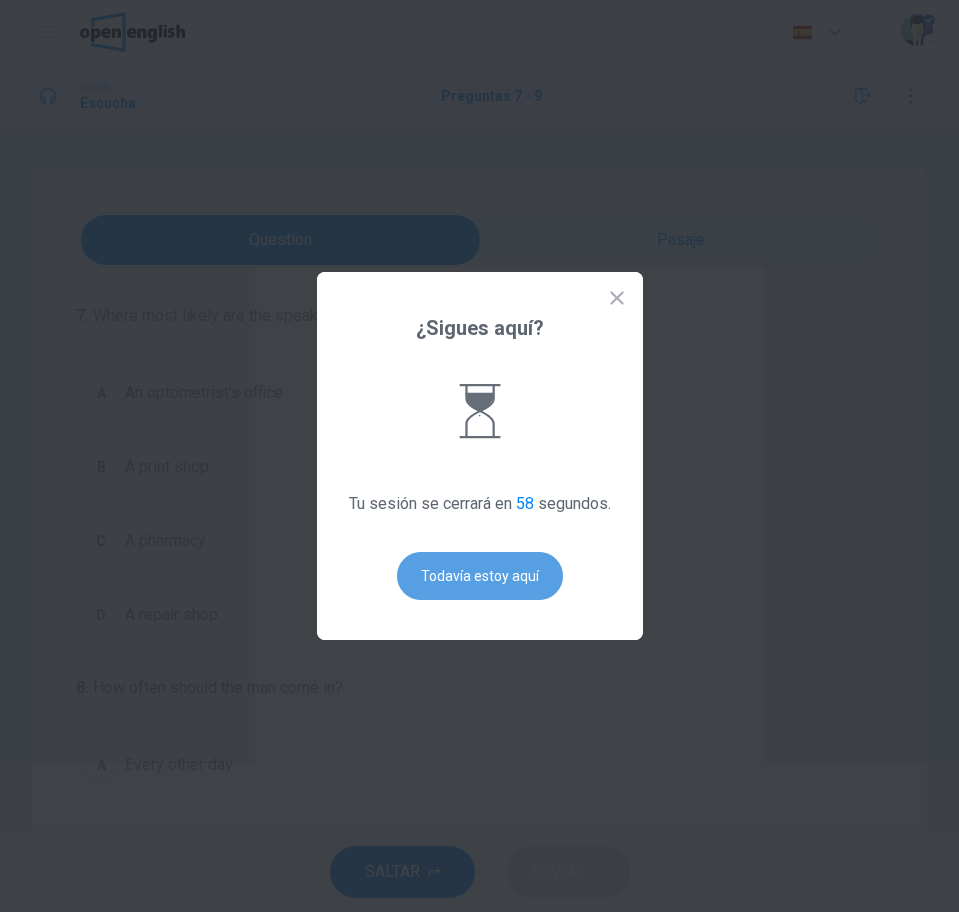 click on "Todavía estoy aquí" at bounding box center (480, 576) 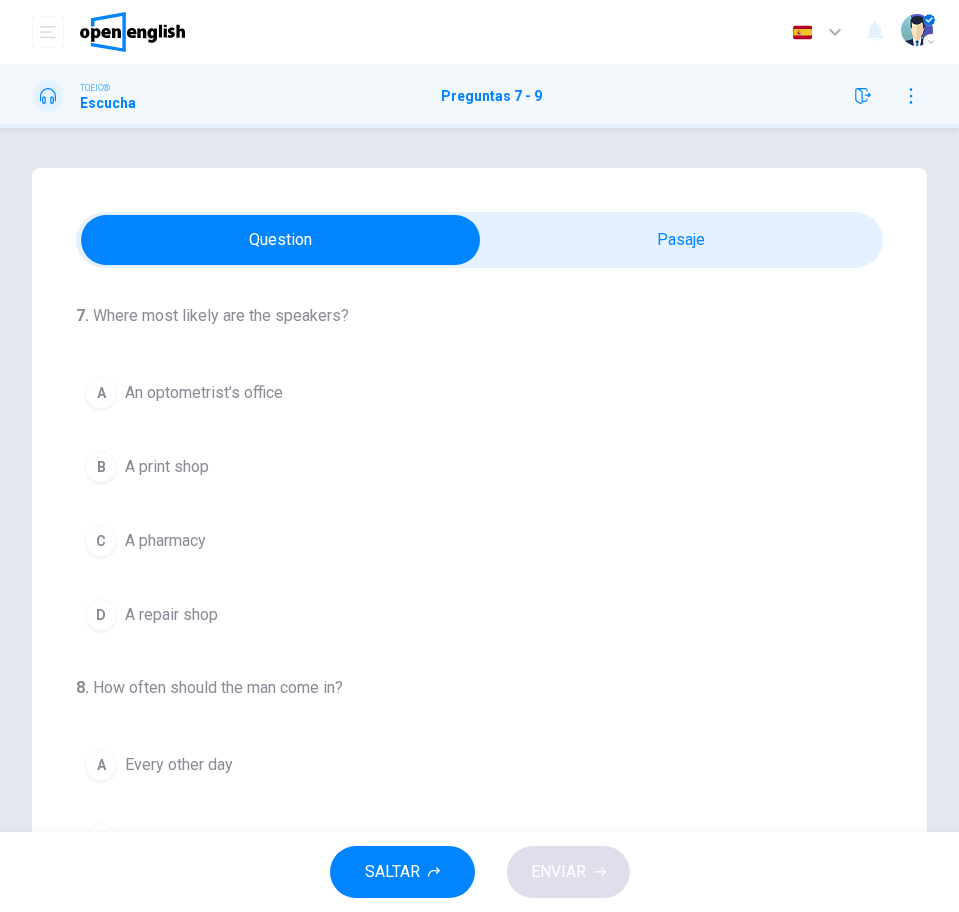 click on "D A repair shop" at bounding box center [479, 615] 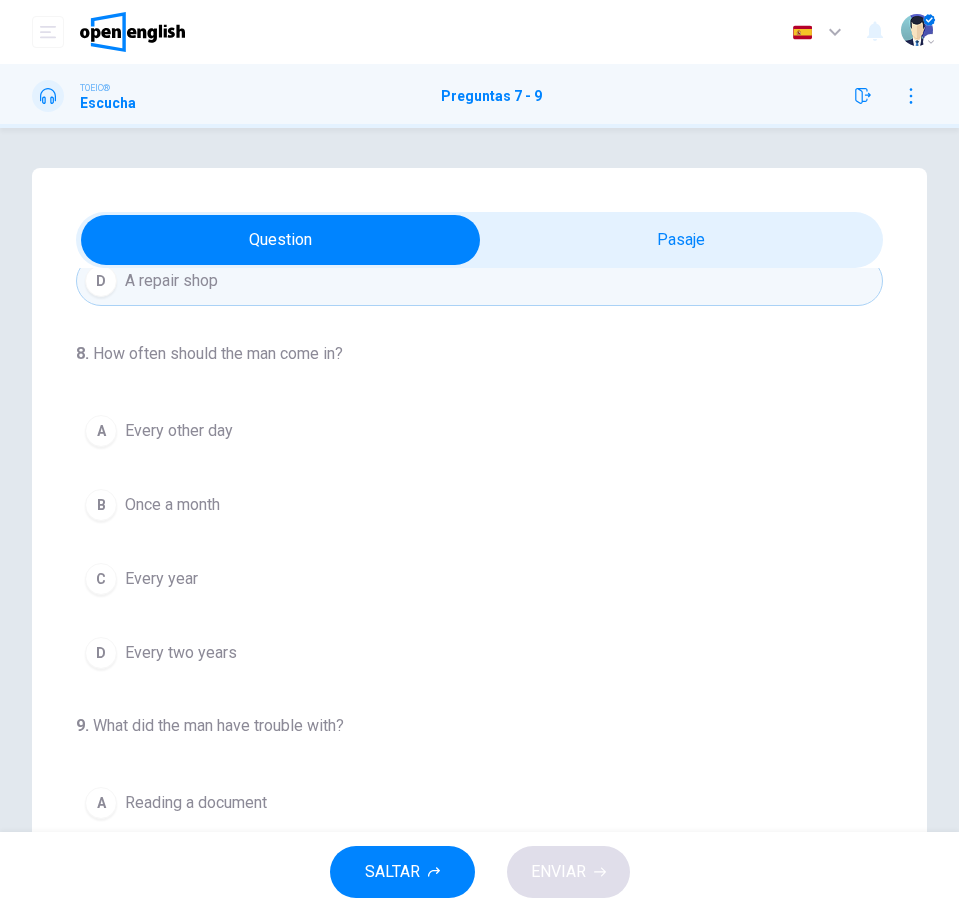 scroll, scrollTop: 375, scrollLeft: 0, axis: vertical 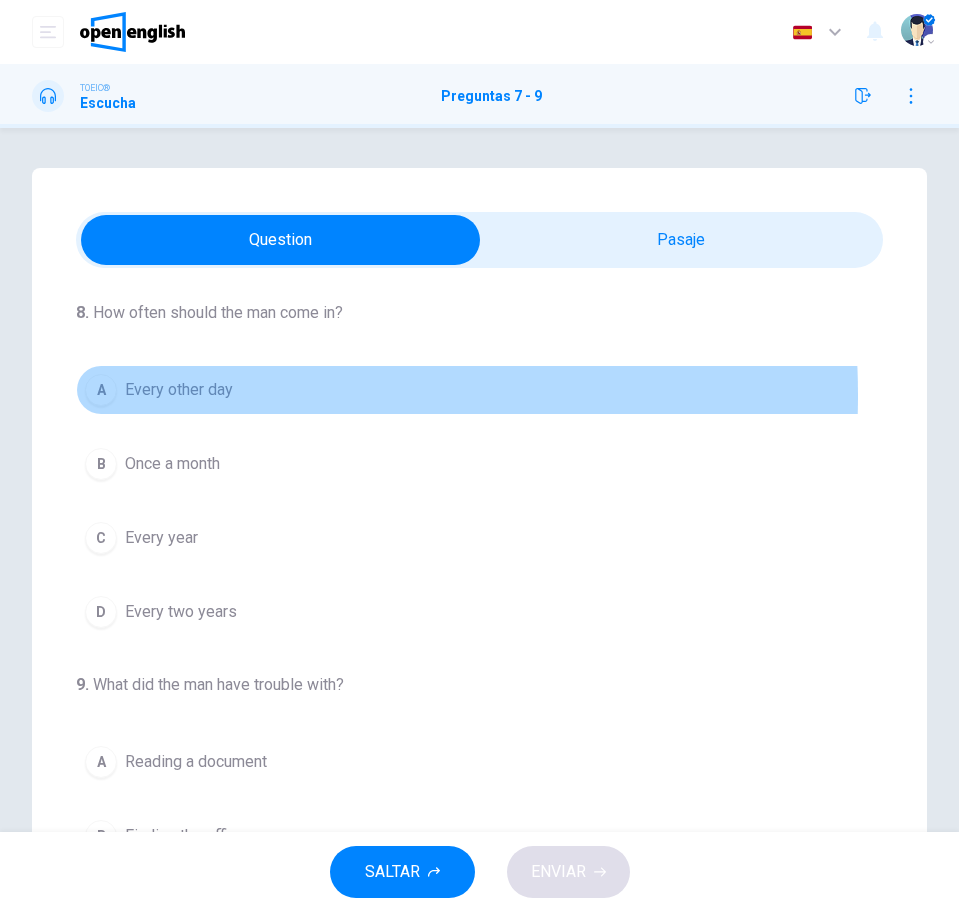click on "Every other day" at bounding box center (179, 390) 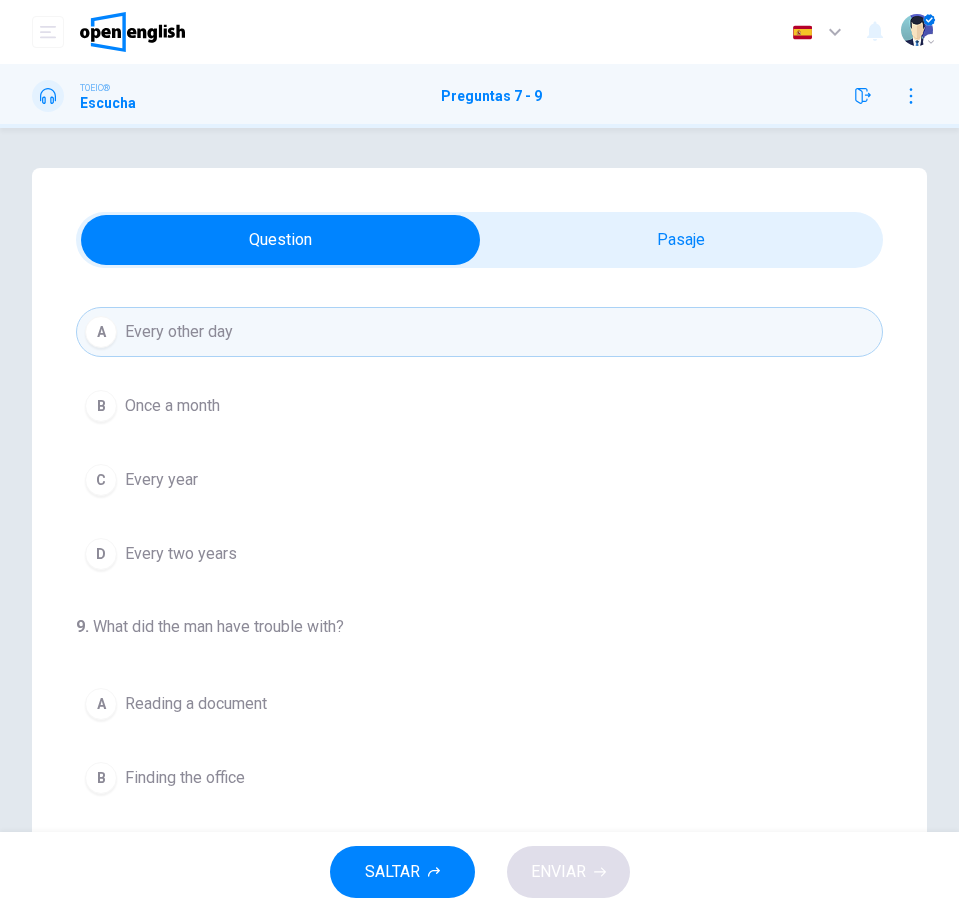 scroll, scrollTop: 456, scrollLeft: 0, axis: vertical 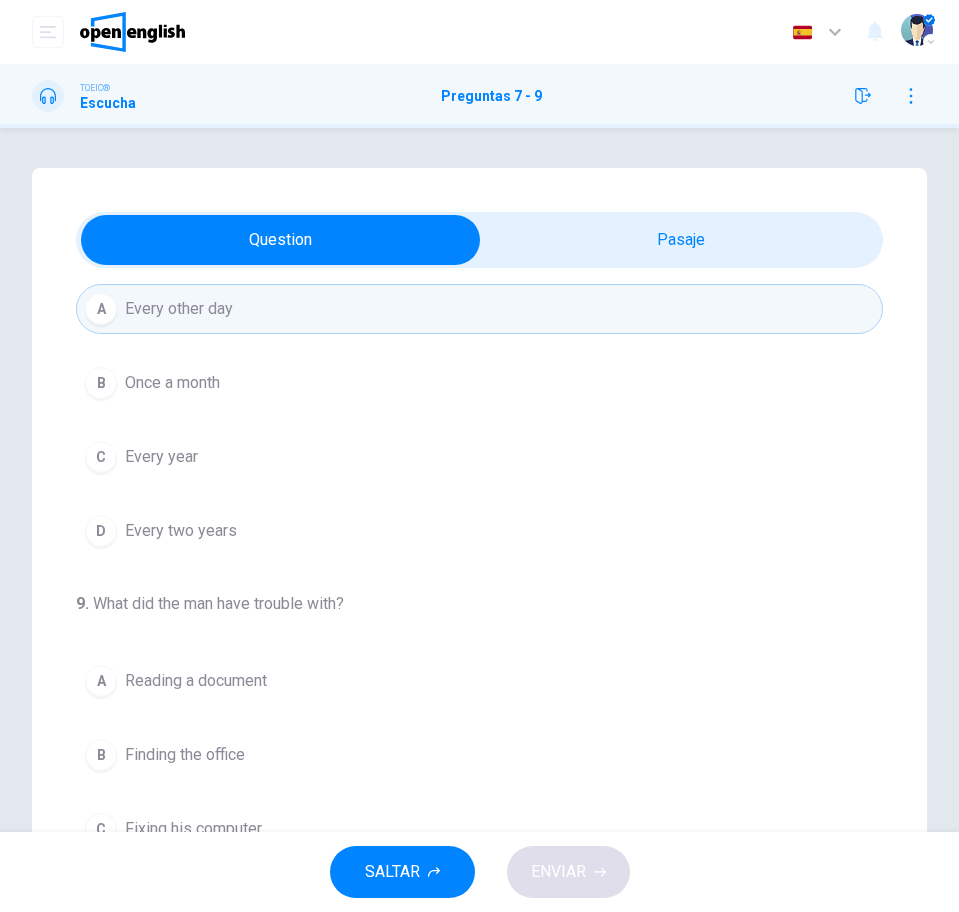 click on "A Reading a document" at bounding box center (479, 681) 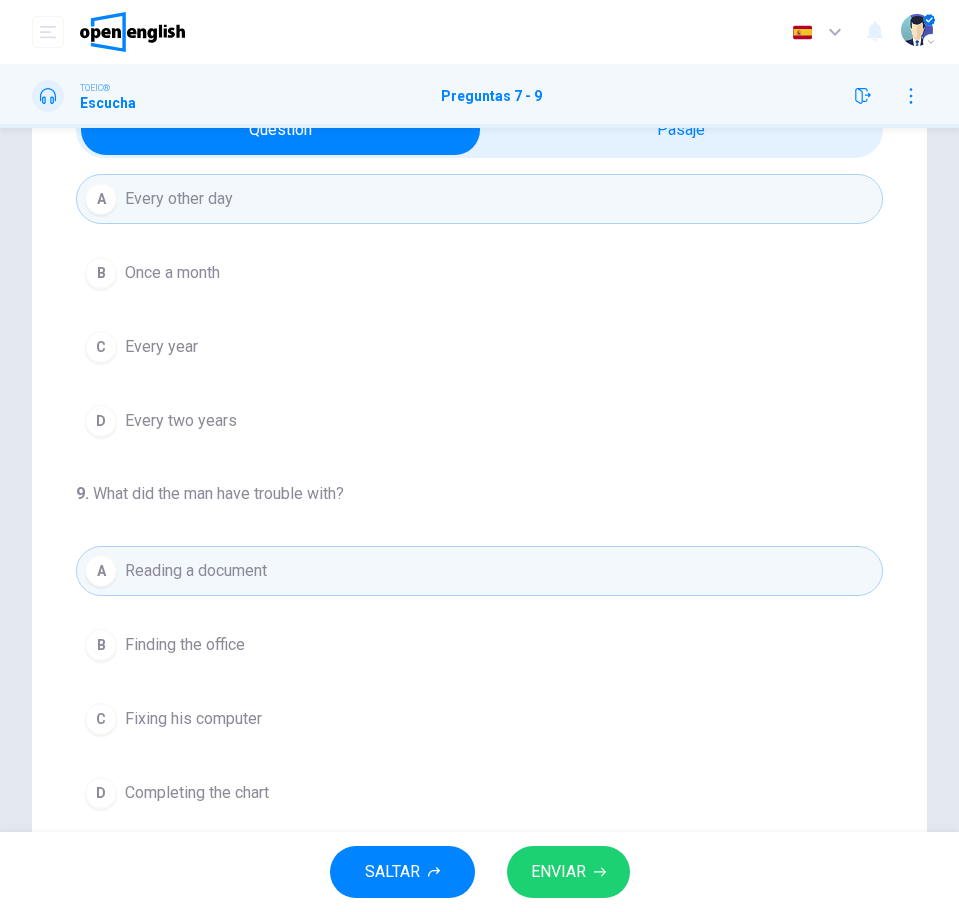 scroll, scrollTop: 180, scrollLeft: 0, axis: vertical 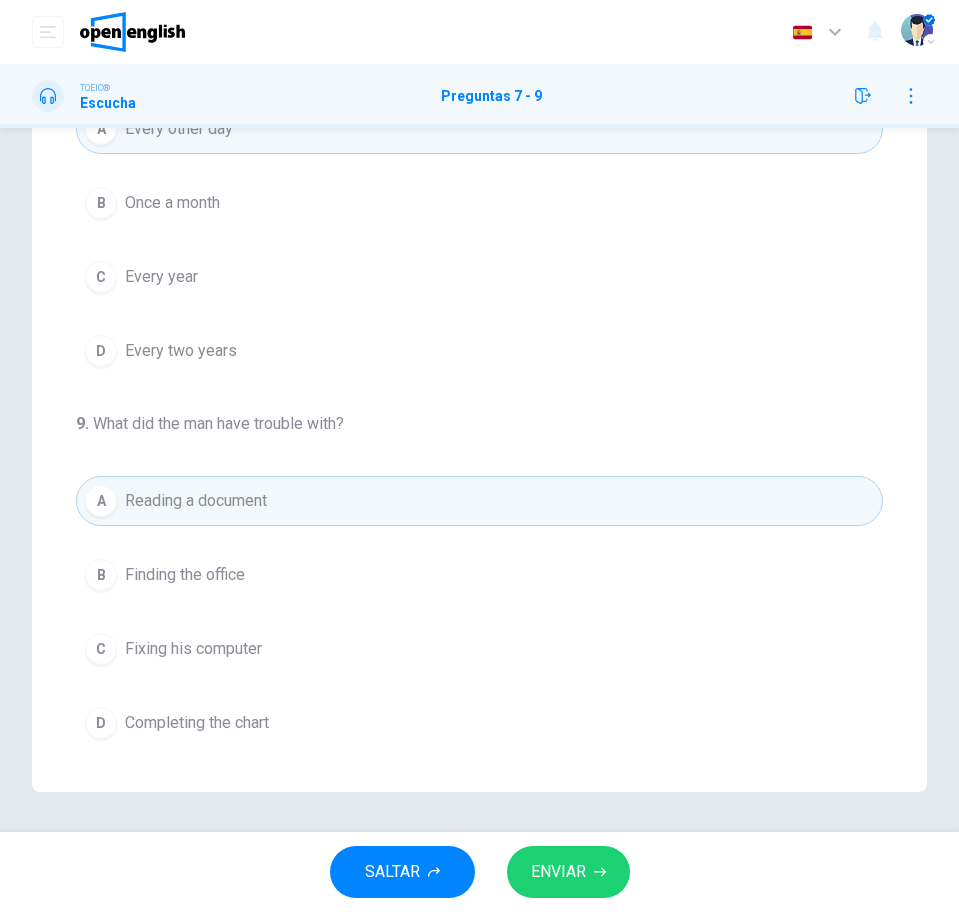 click on "C Fixing his computer" at bounding box center [479, 649] 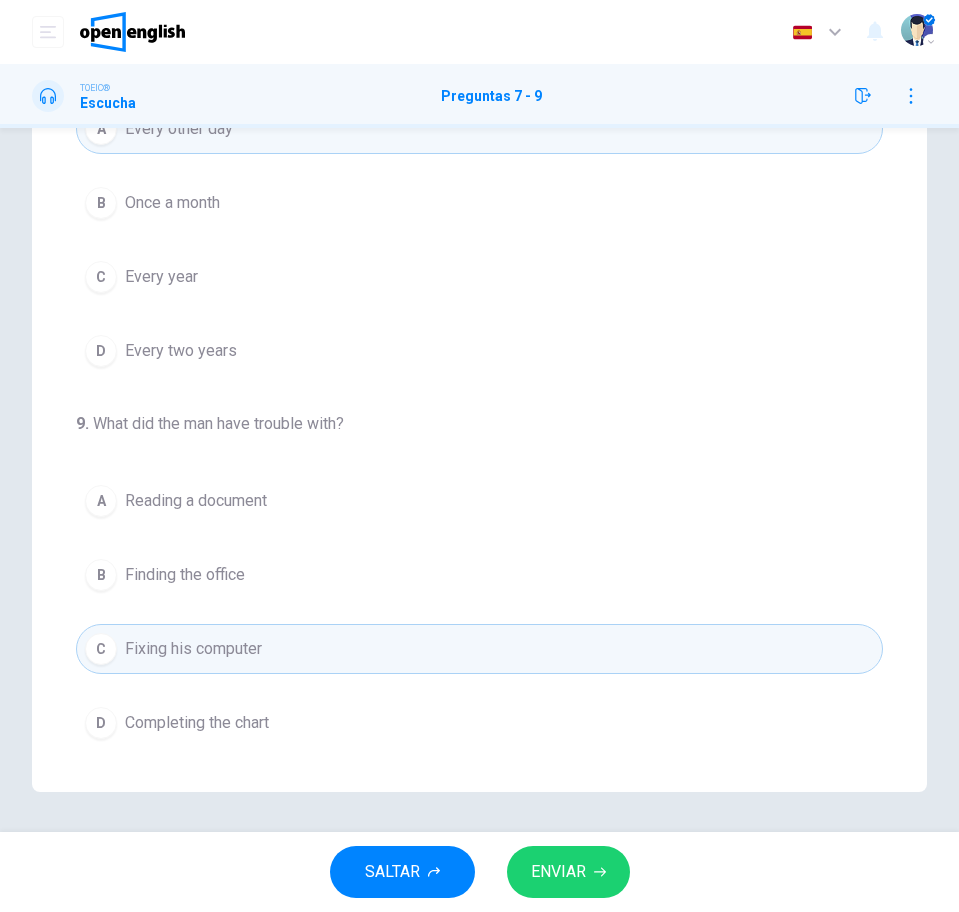 click on "B Finding the office" at bounding box center [479, 575] 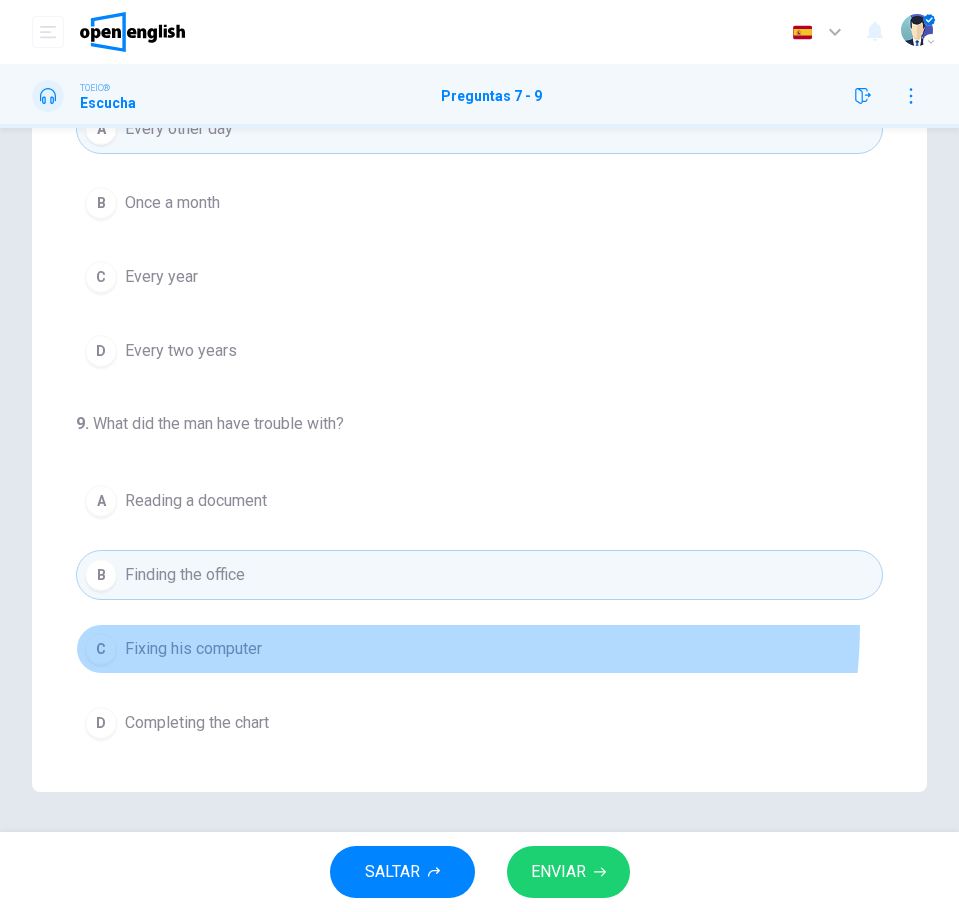 click on "C Fixing his computer" at bounding box center [479, 649] 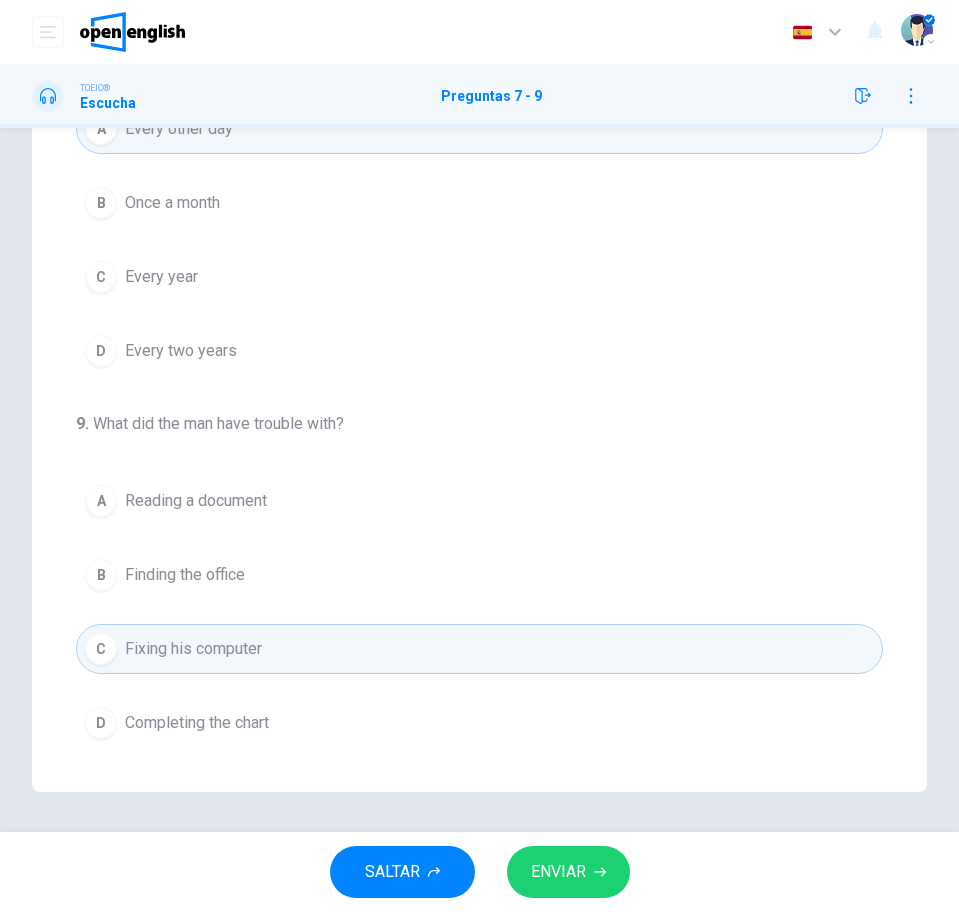 click on "ENVIAR" at bounding box center [558, 872] 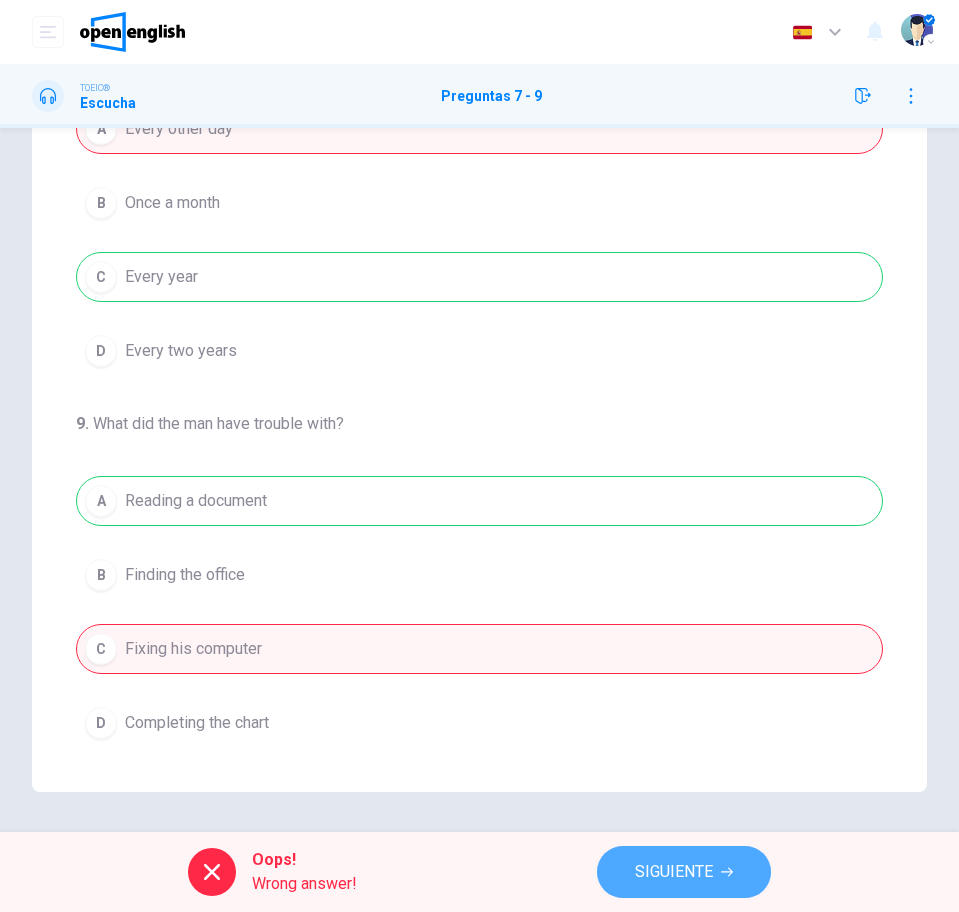 click on "SIGUIENTE" at bounding box center (674, 872) 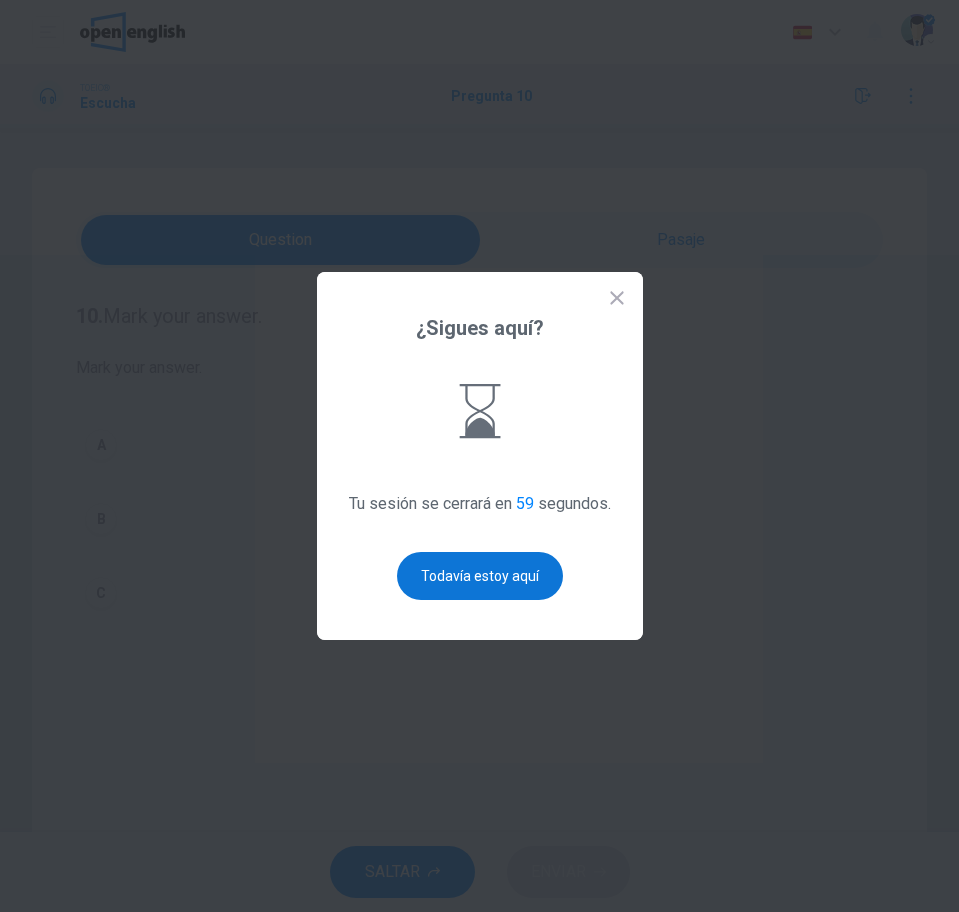 click on "Todavía estoy aquí" at bounding box center [480, 576] 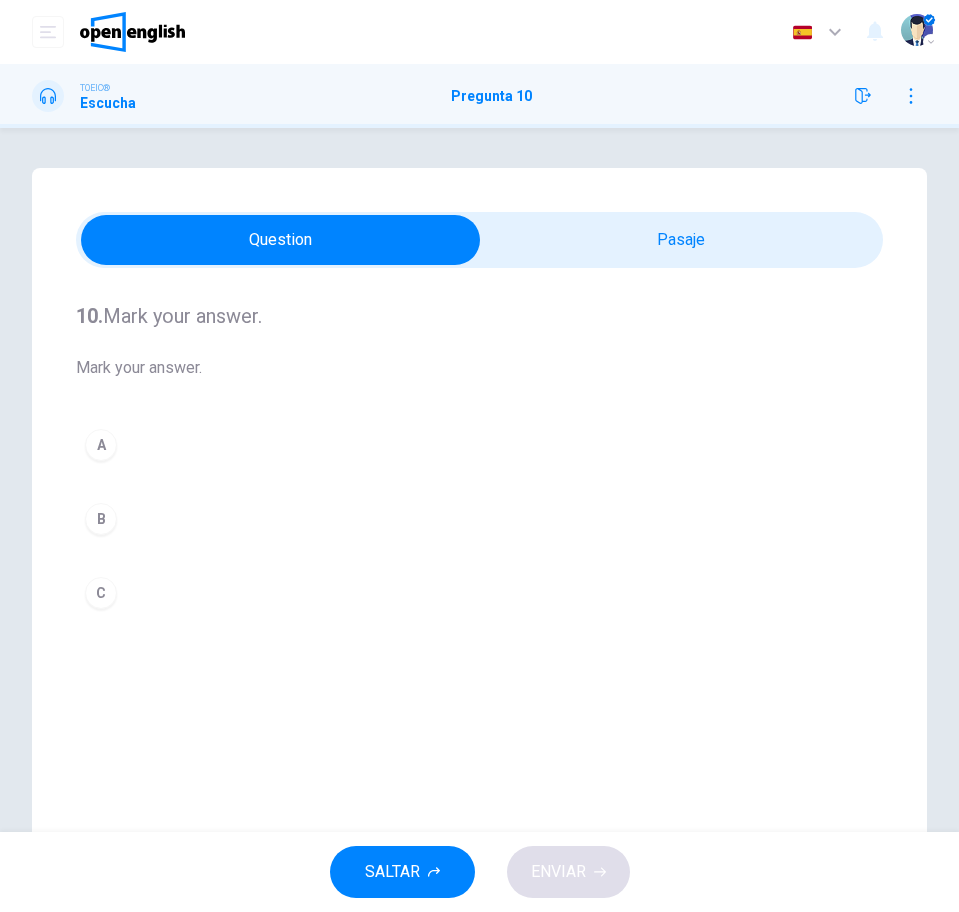 click on "B" at bounding box center [479, 519] 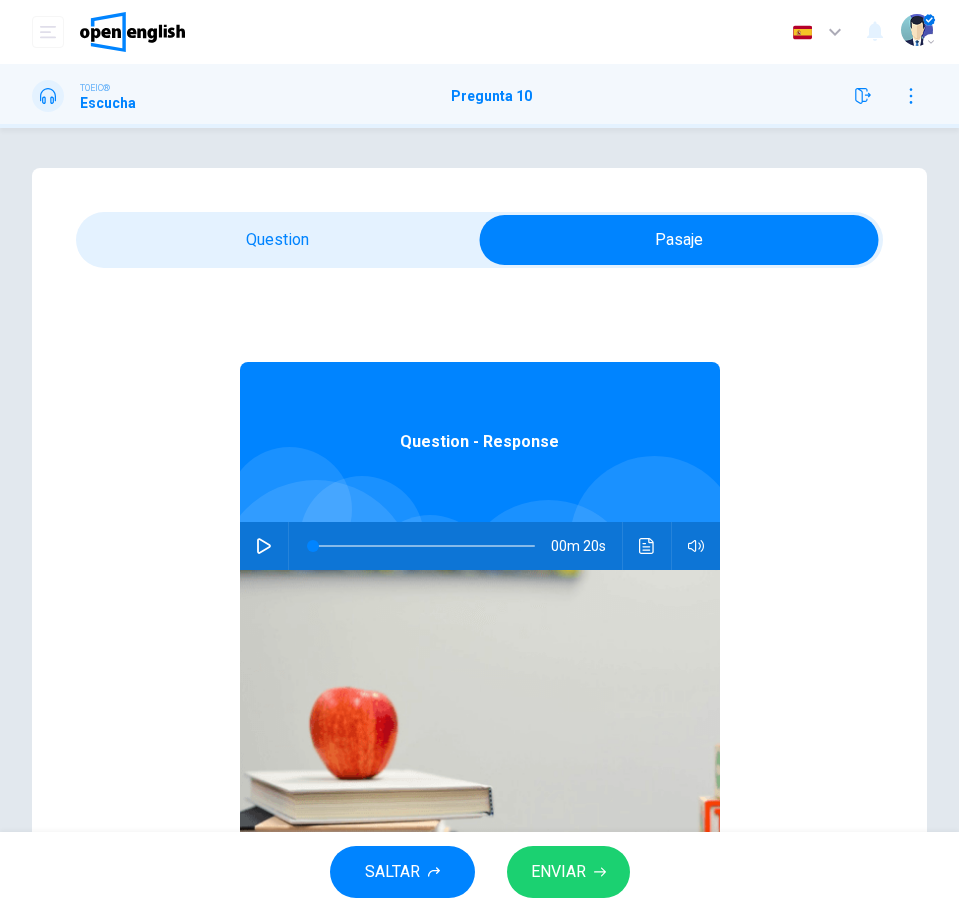click on "00m 20s" at bounding box center [480, 546] 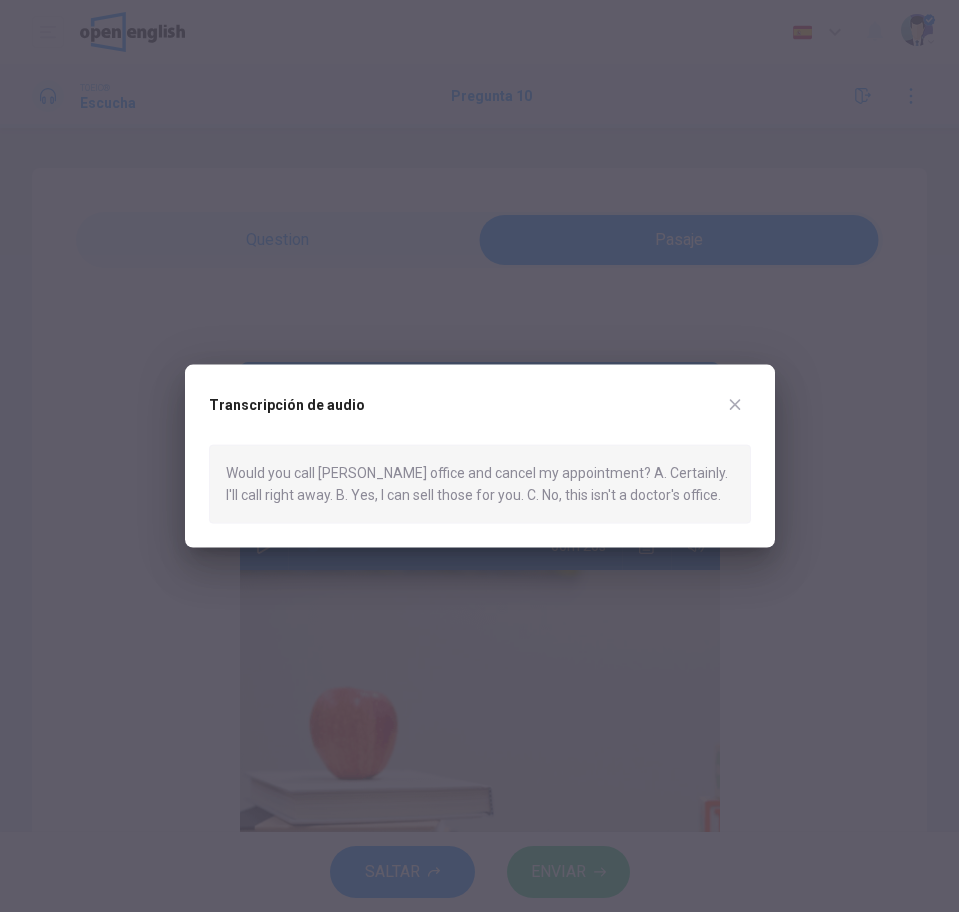 click 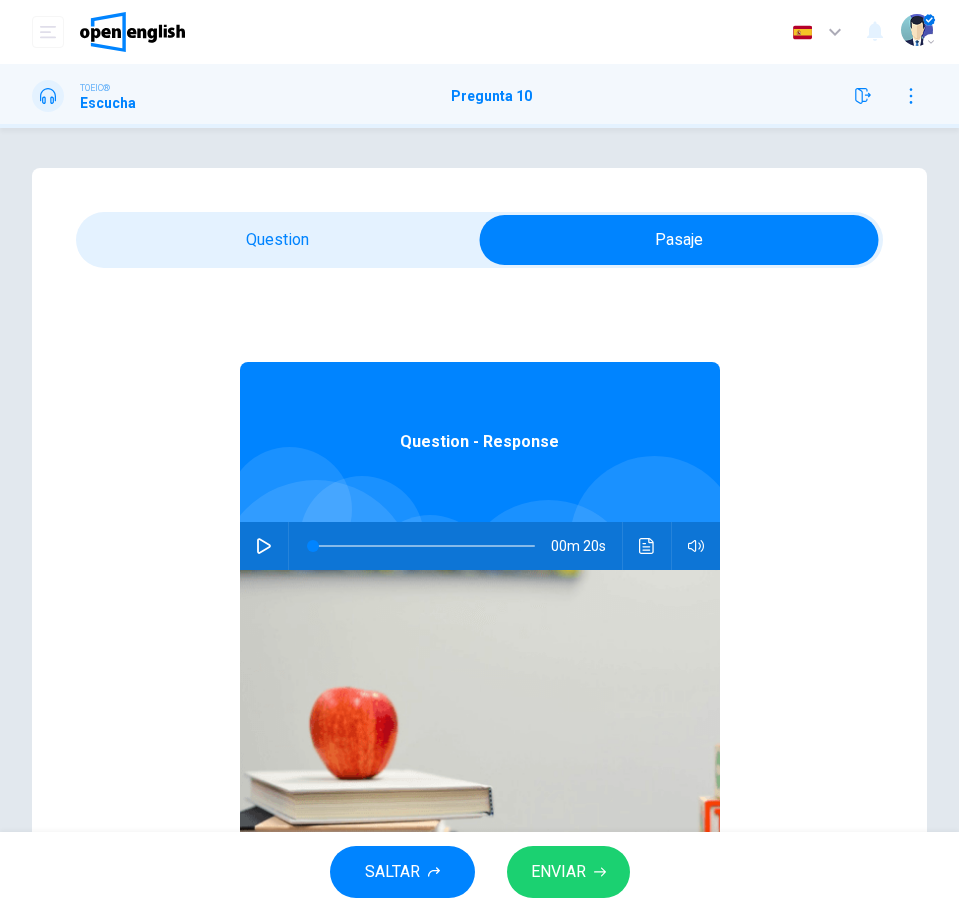 click on "Question Passage 10.  Mark your answer.  Mark your answer.  A B C Question - Response 00m 20s" at bounding box center (479, 570) 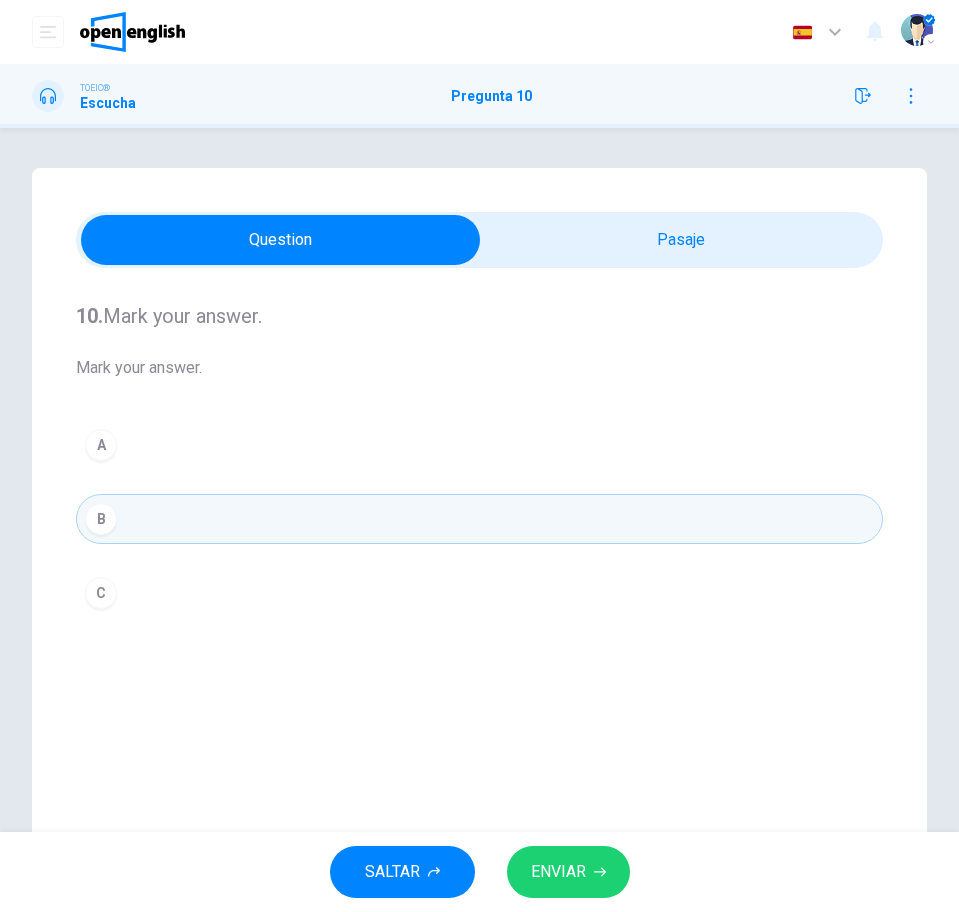 click on "10.  Mark your answer.  Mark your answer.  A B C" at bounding box center [479, 459] 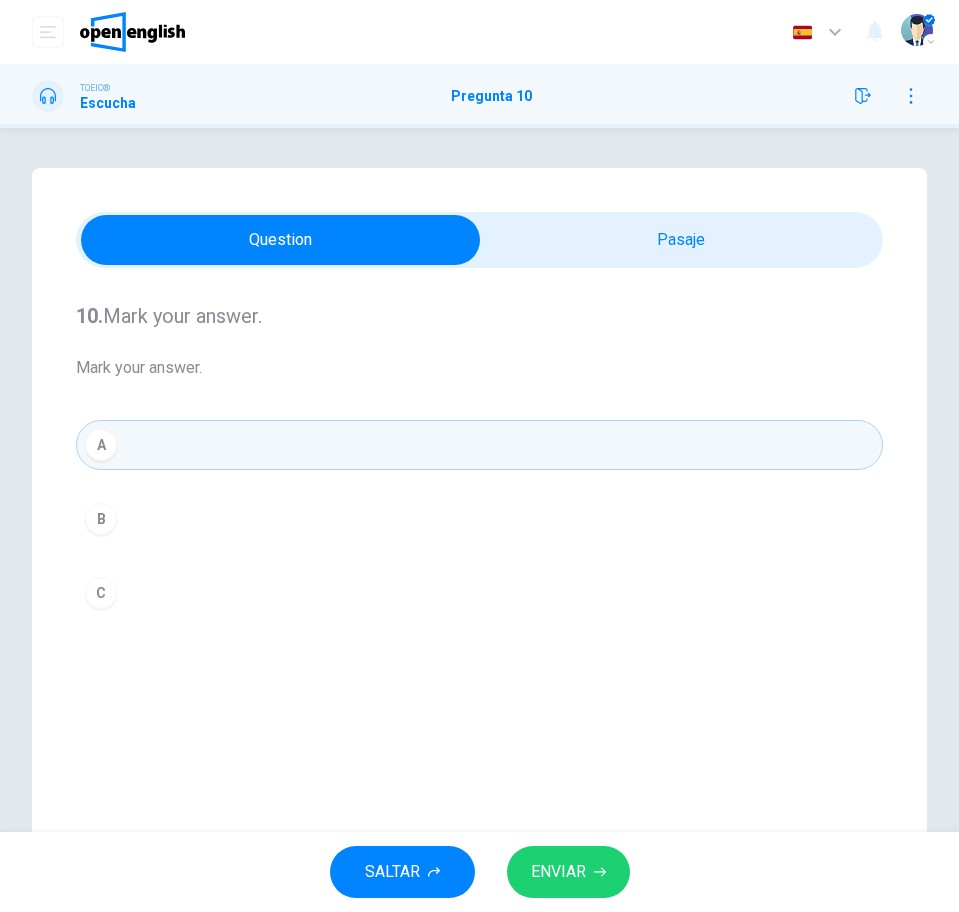 click on "ENVIAR" at bounding box center (558, 872) 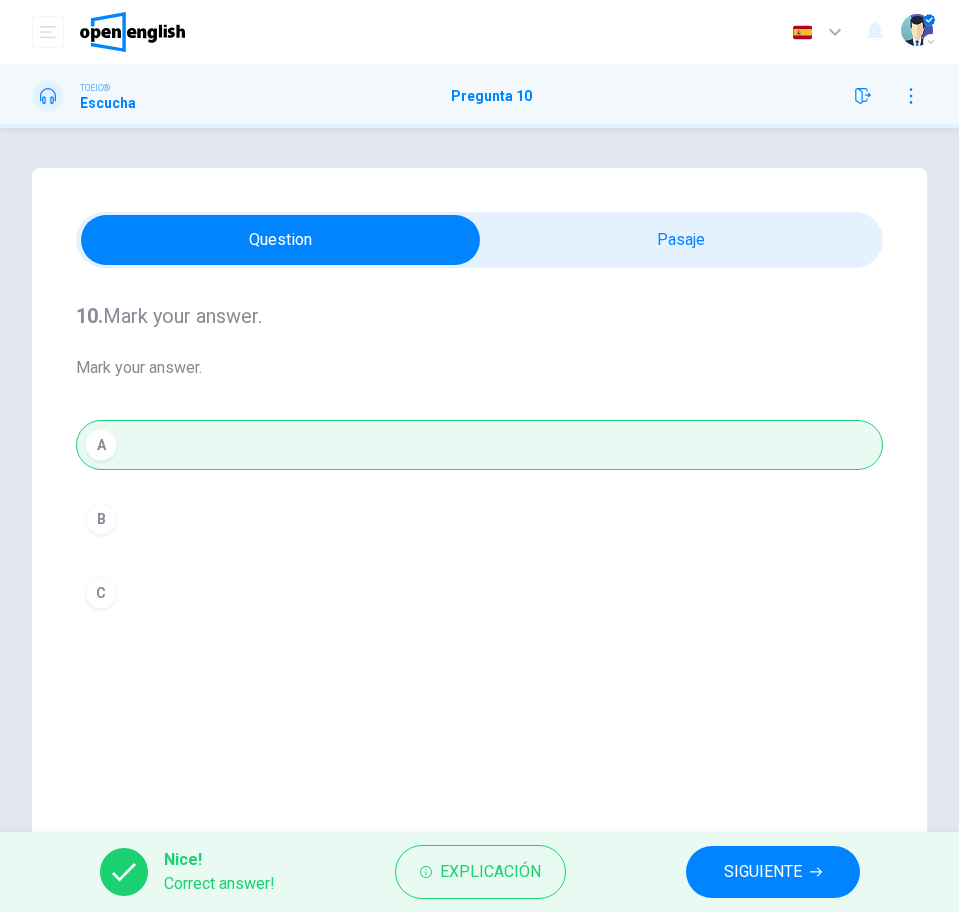click on "SIGUIENTE" at bounding box center [773, 872] 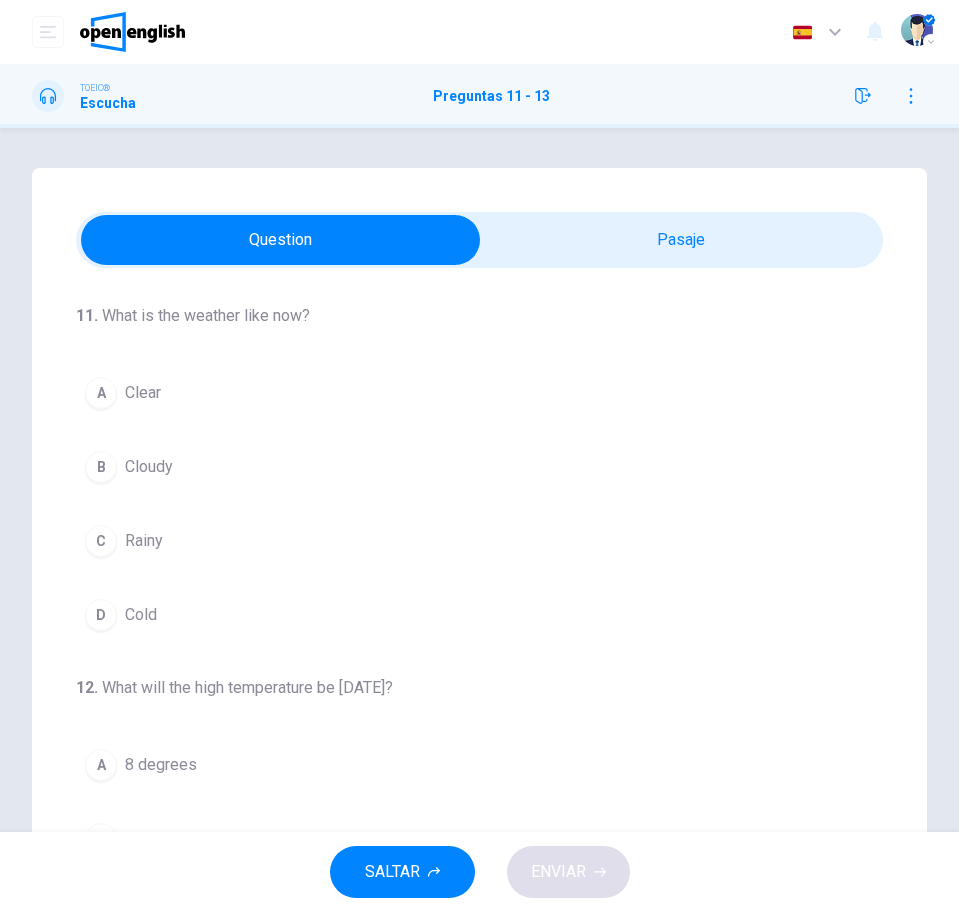 click on "B Cloudy" at bounding box center (479, 467) 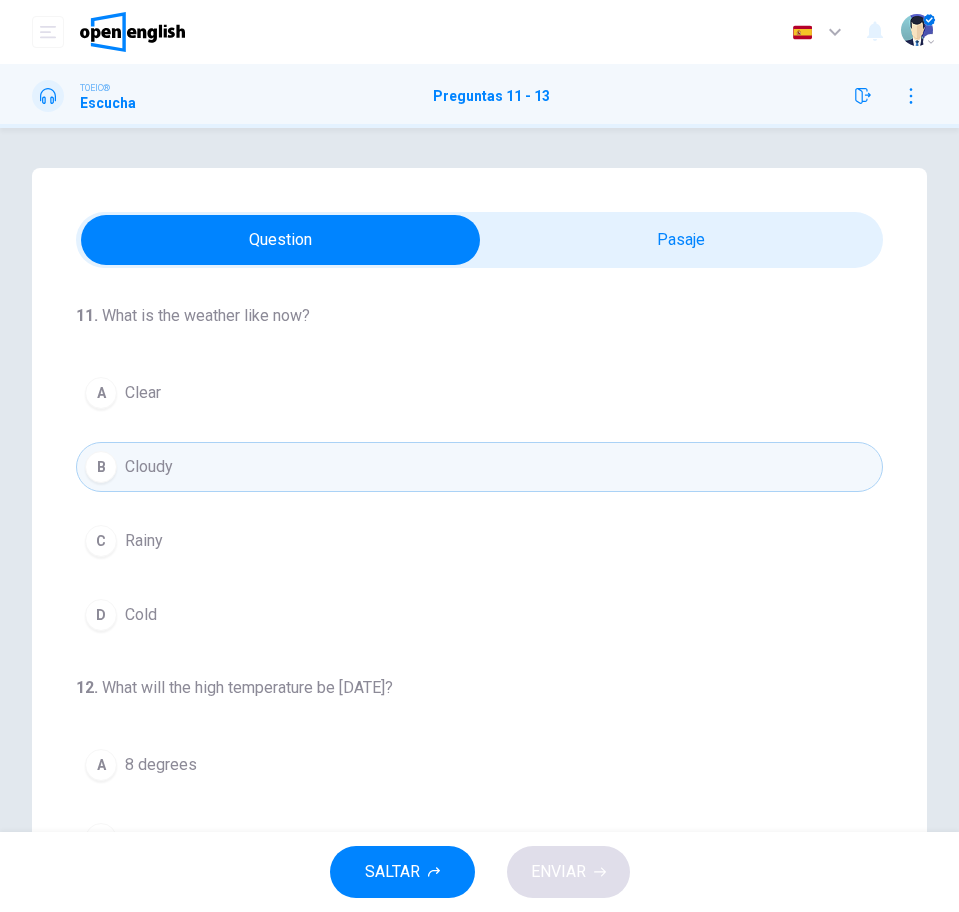 scroll, scrollTop: 125, scrollLeft: 0, axis: vertical 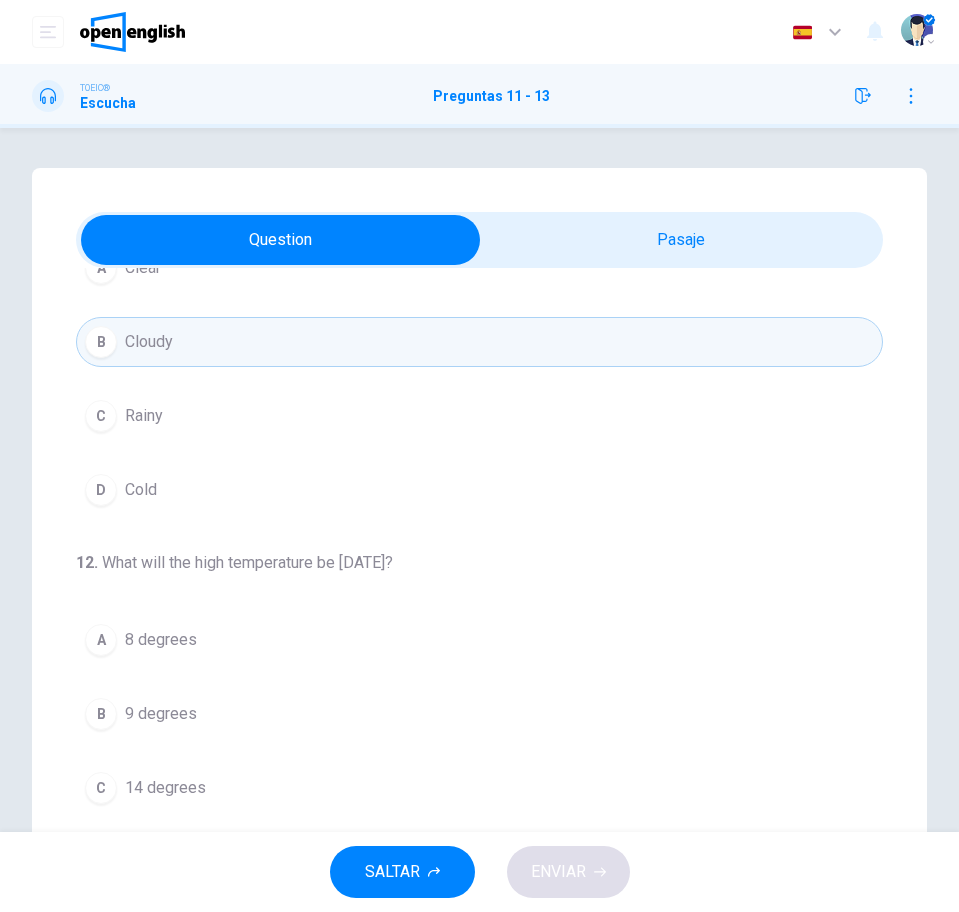 click on "D Cold" at bounding box center [479, 490] 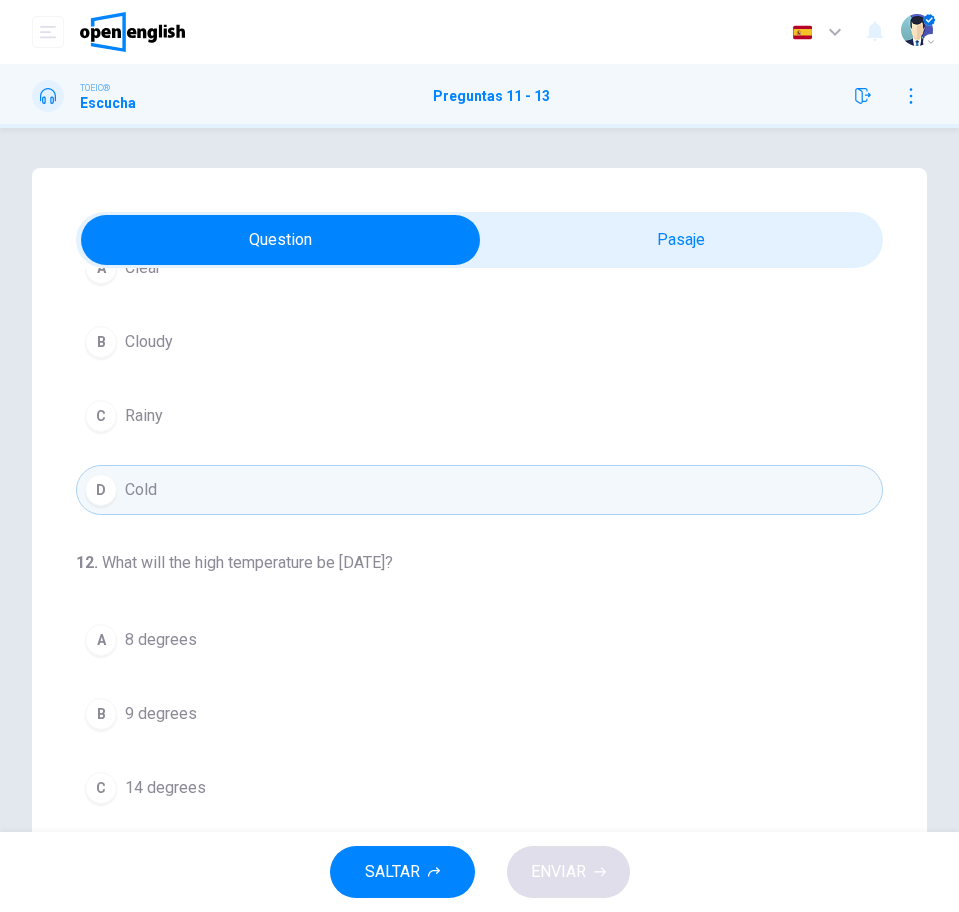 click on "A Clear B Cloudy C Rainy D Cold" at bounding box center (479, 379) 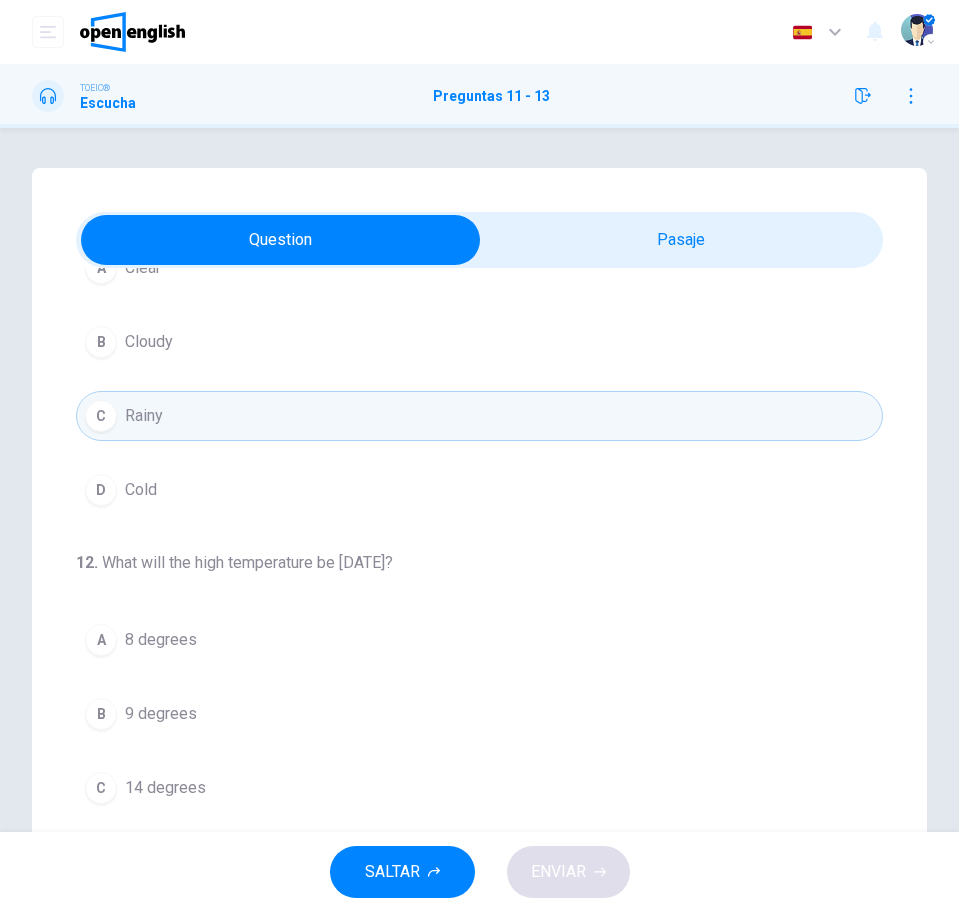 scroll, scrollTop: 250, scrollLeft: 0, axis: vertical 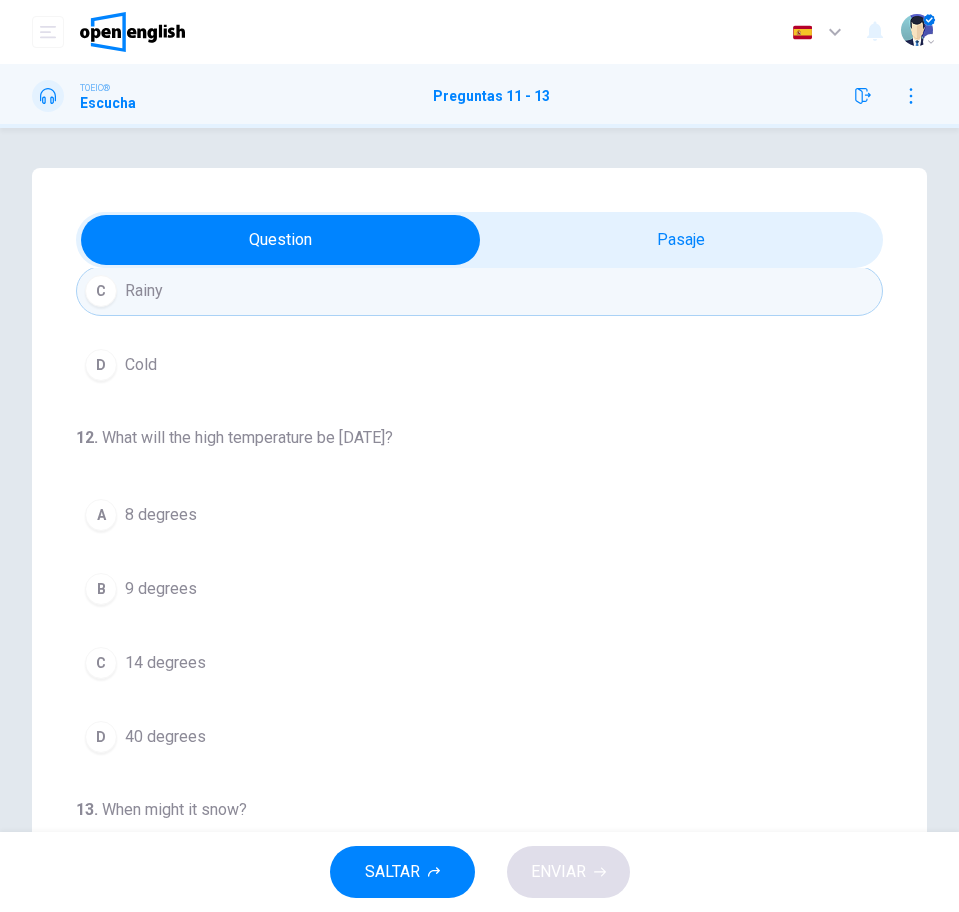 click on "A 8 degrees" at bounding box center (479, 515) 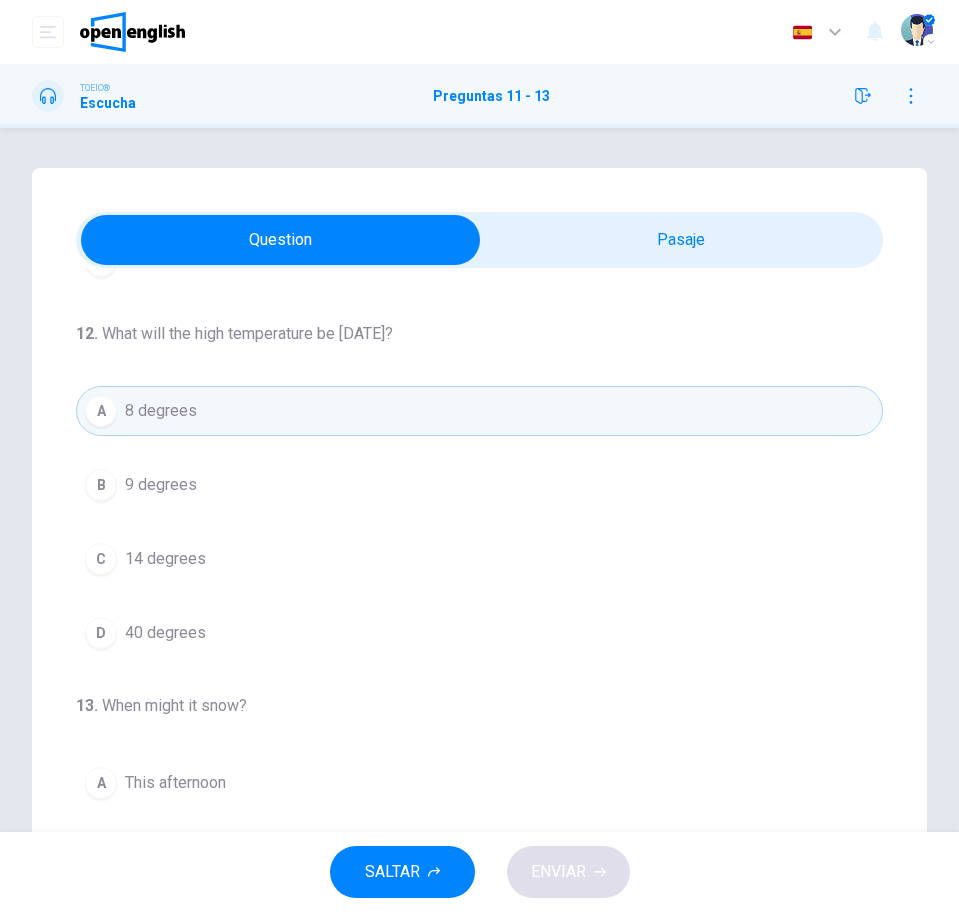 scroll, scrollTop: 456, scrollLeft: 0, axis: vertical 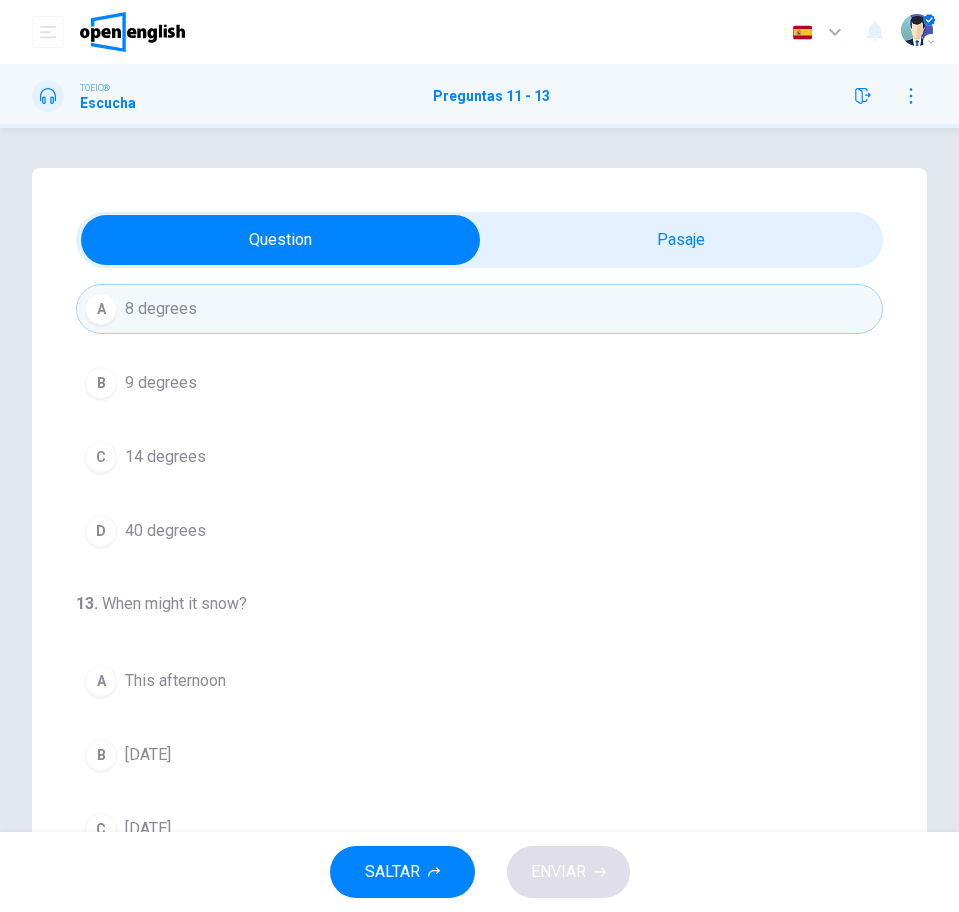 click on "40 degrees" at bounding box center (165, 531) 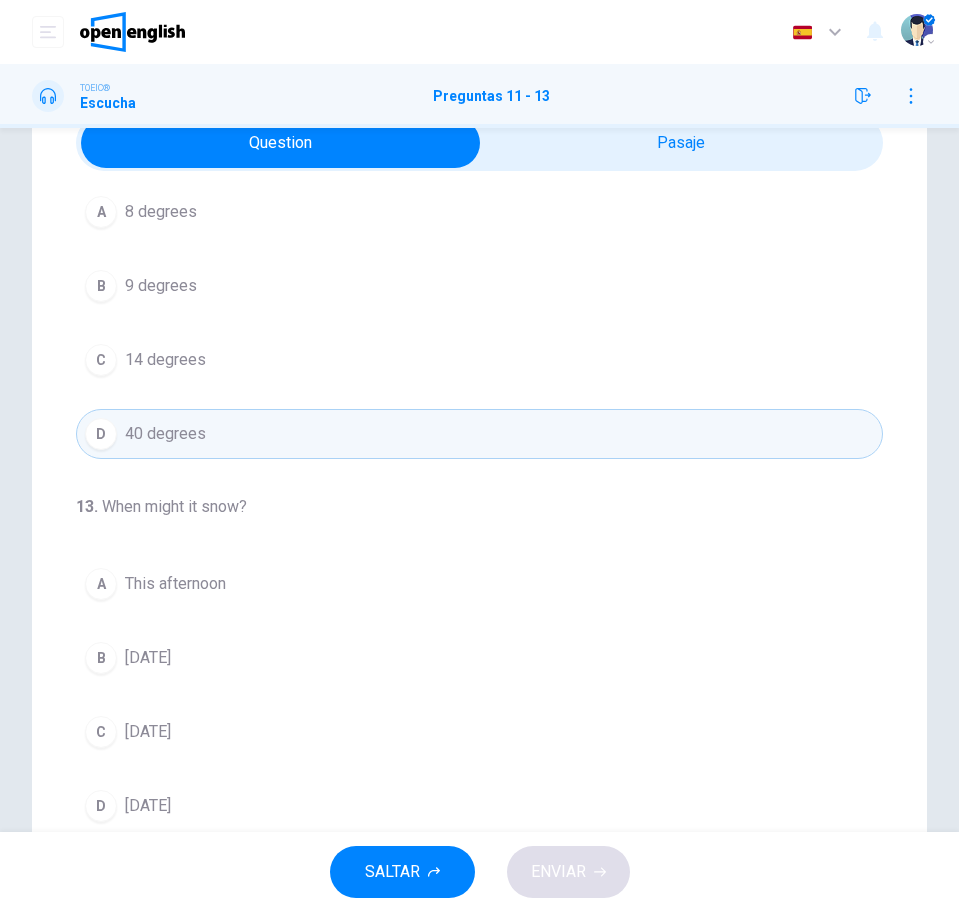 scroll, scrollTop: 180, scrollLeft: 0, axis: vertical 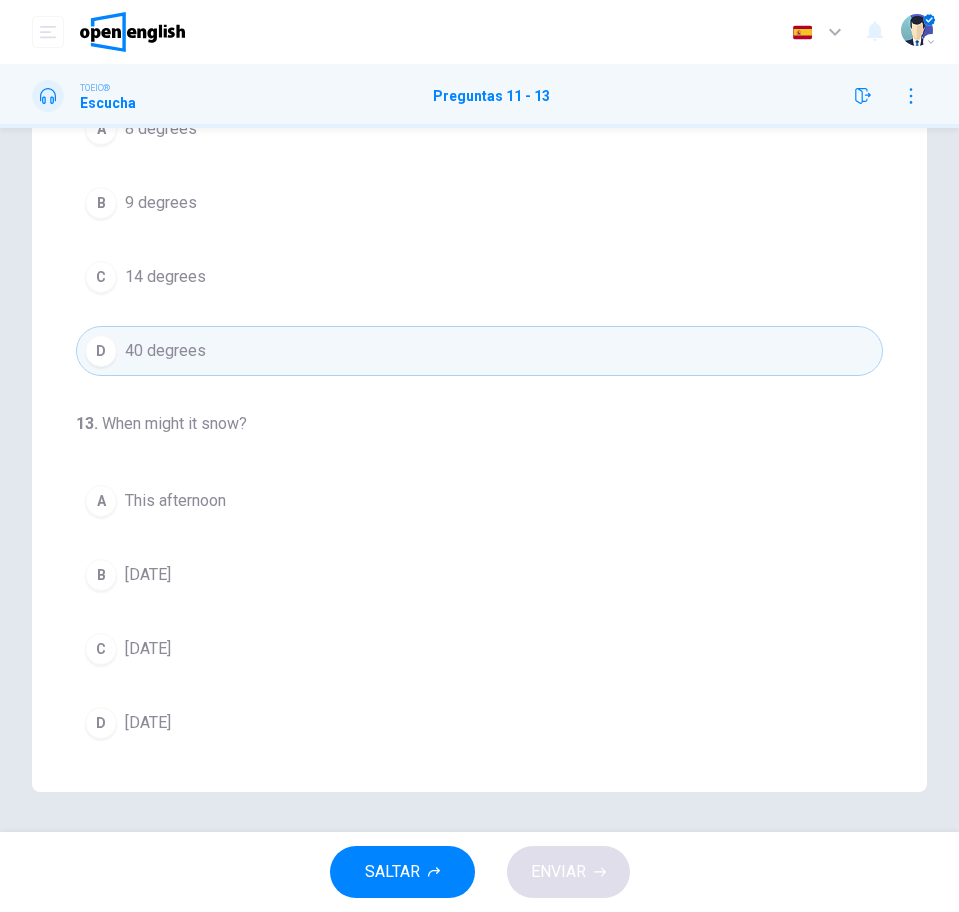 click on "C 14 degrees" at bounding box center (479, 277) 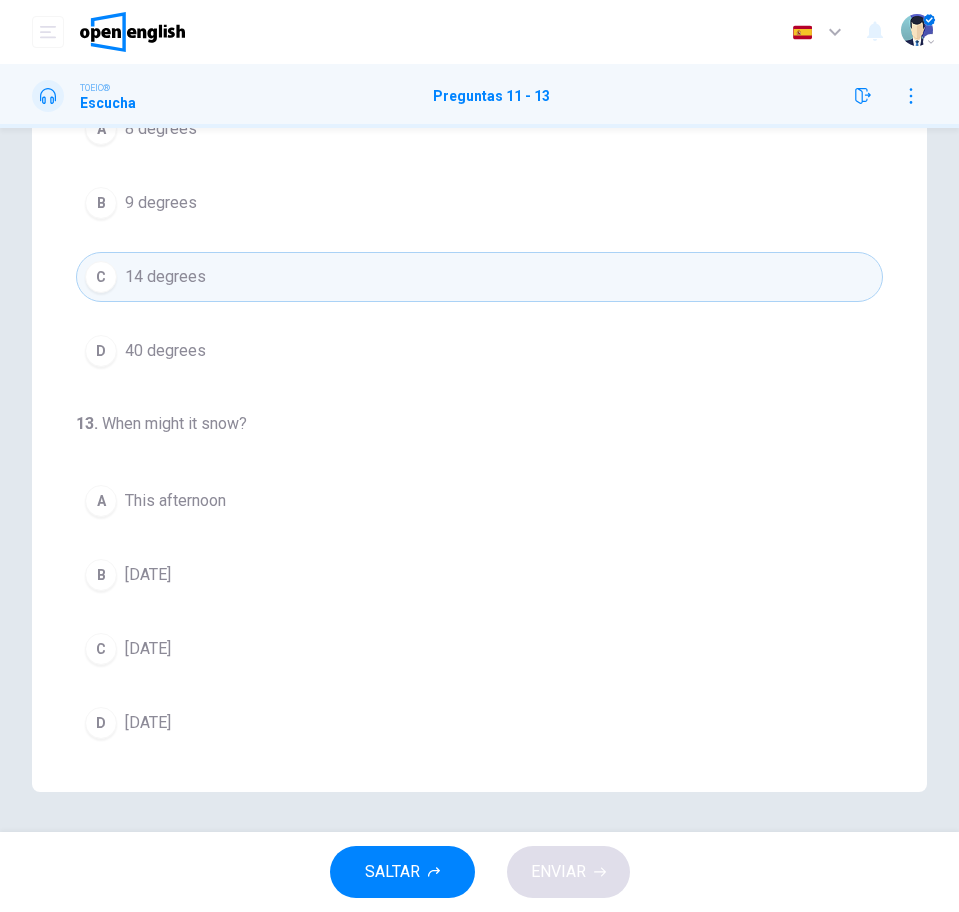 click on "A This afternoon" at bounding box center (479, 501) 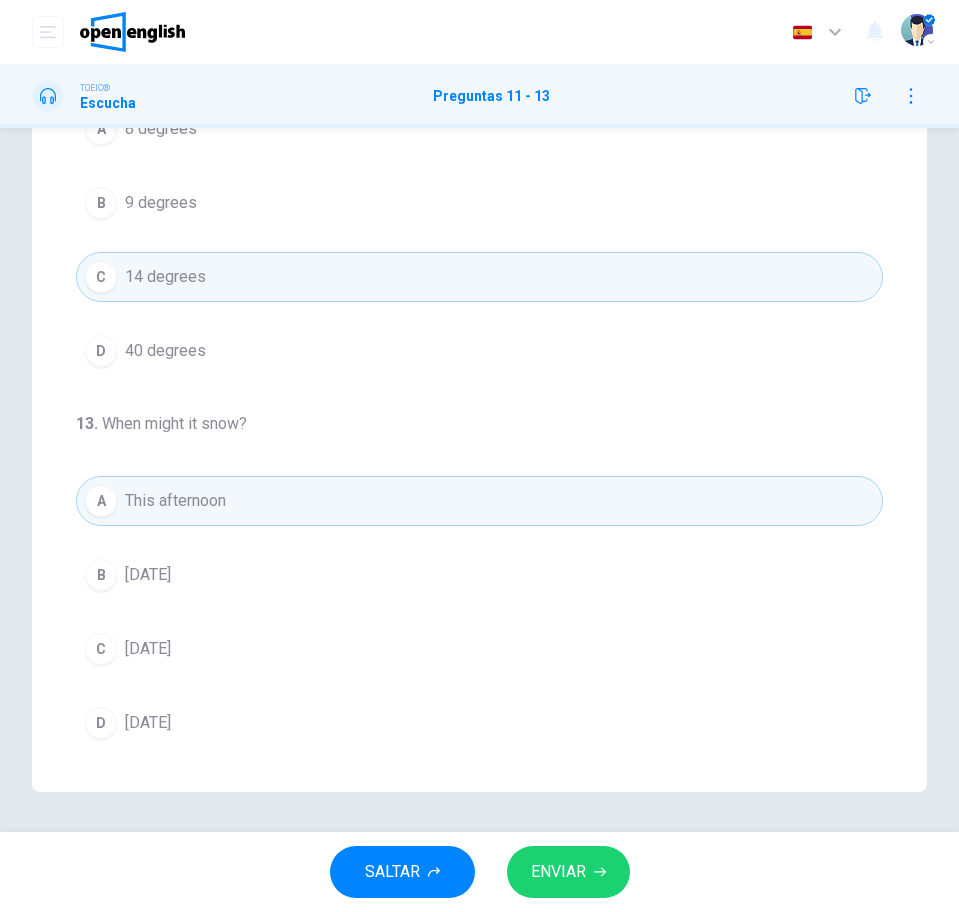 click on "ENVIAR" at bounding box center (558, 872) 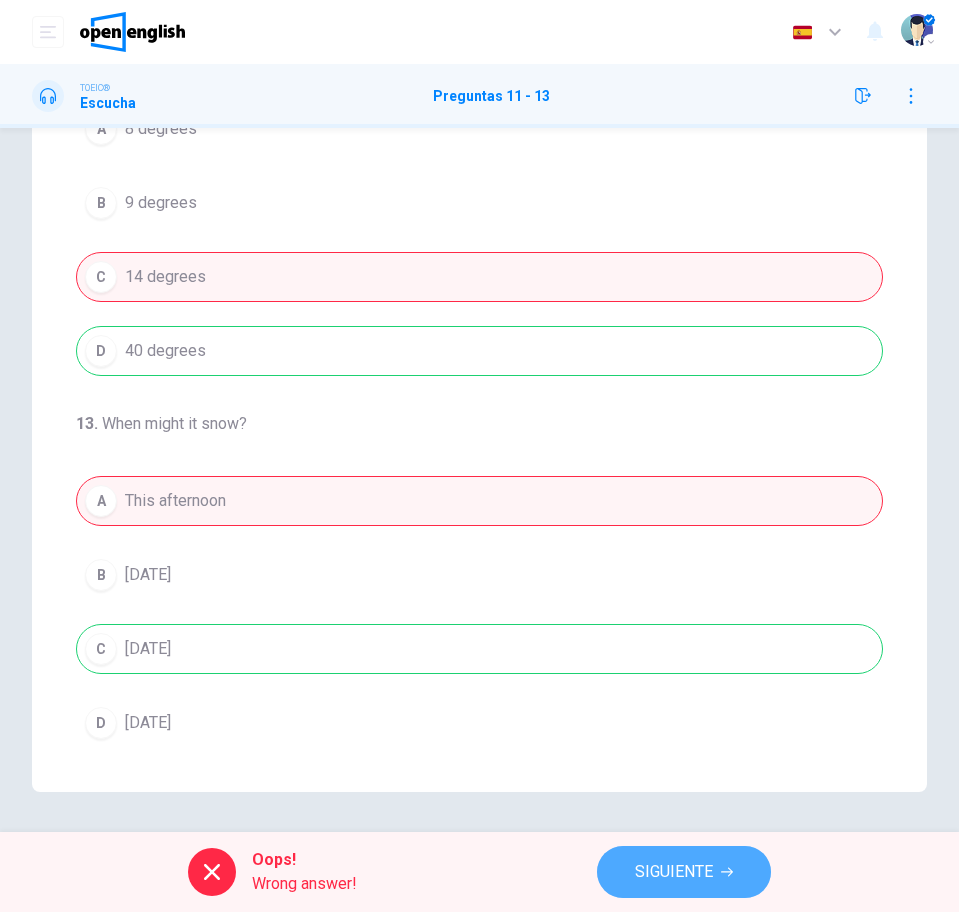 click on "SIGUIENTE" at bounding box center [674, 872] 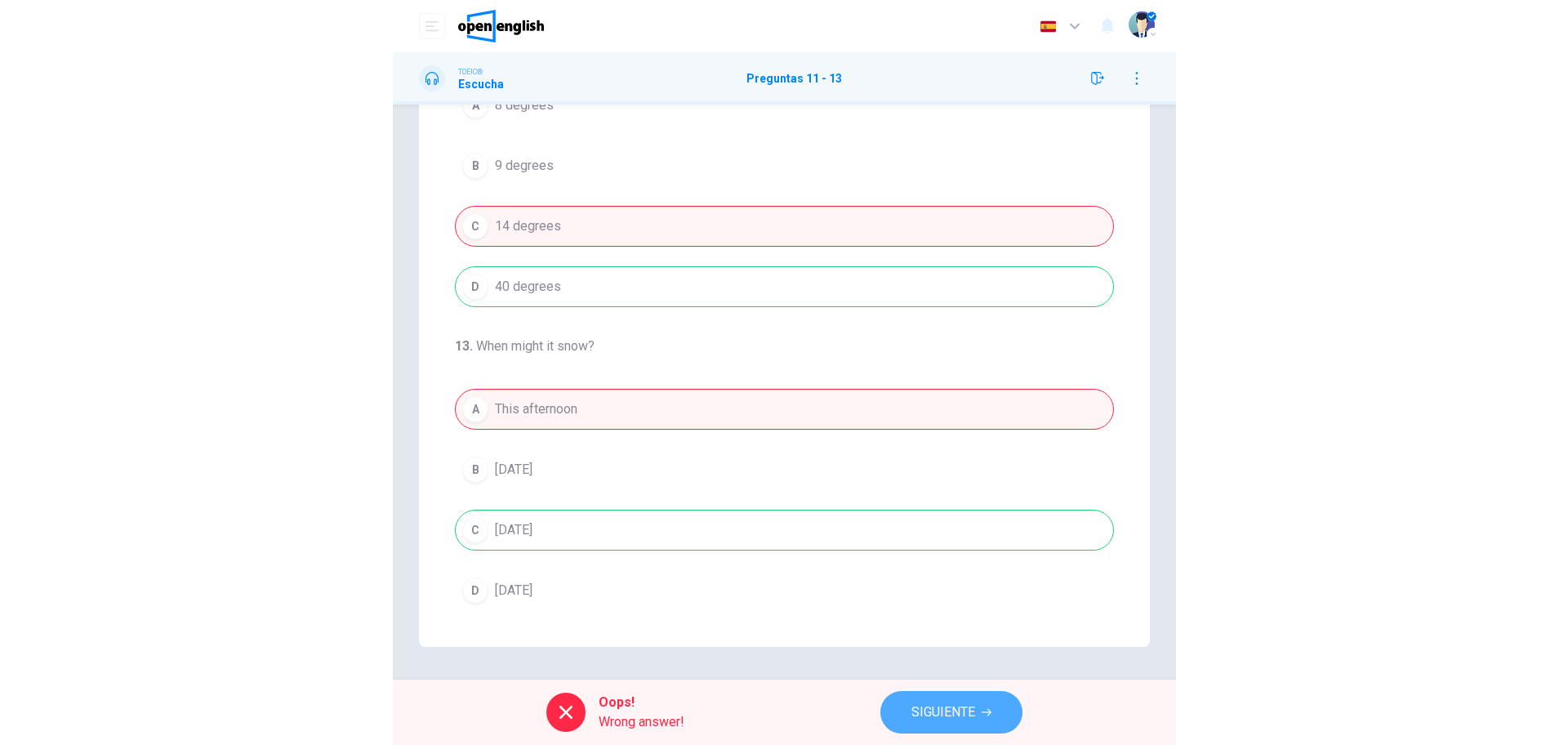 scroll, scrollTop: 0, scrollLeft: 0, axis: both 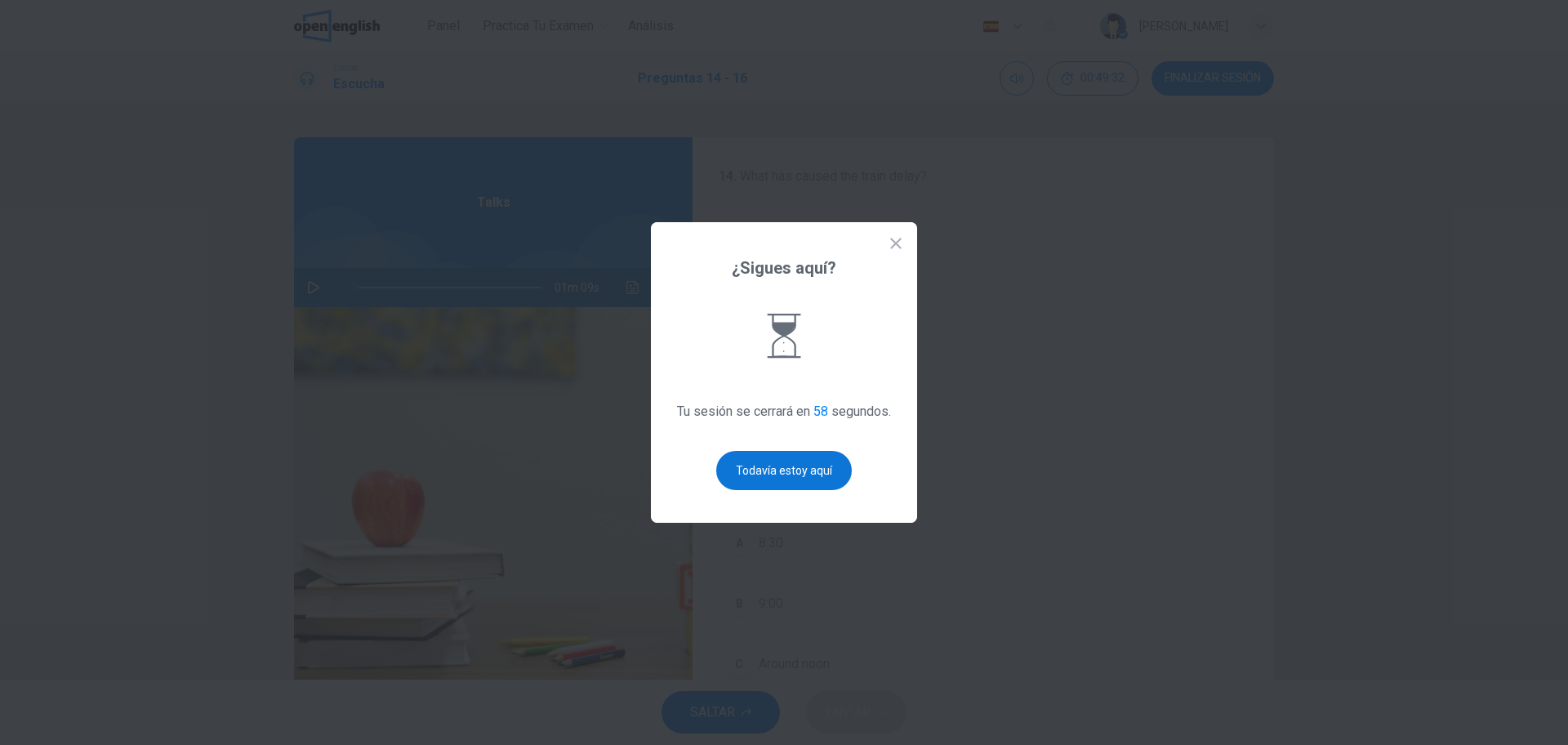 click on "Todavía estoy aquí" at bounding box center (784, 471) 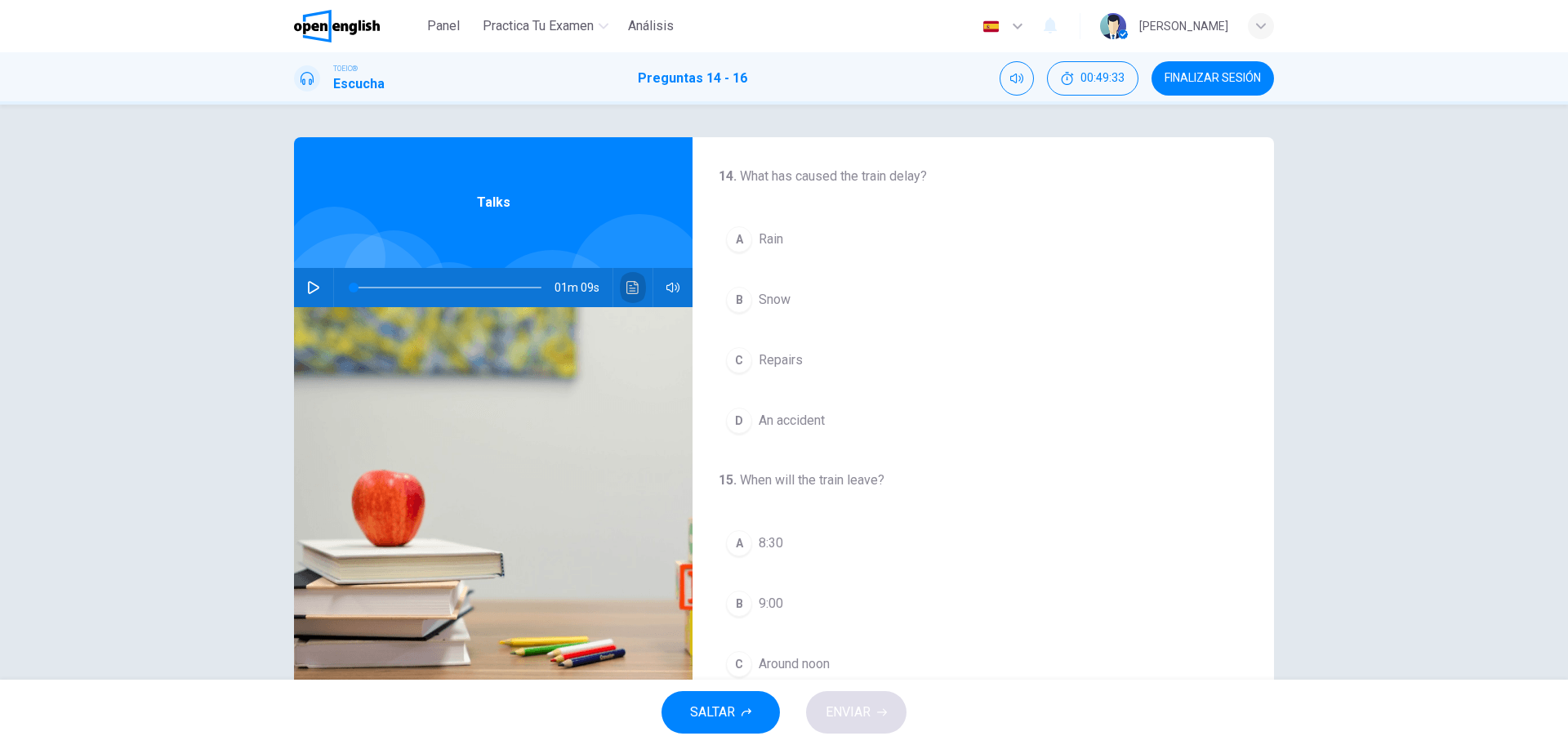 click at bounding box center [633, 288] 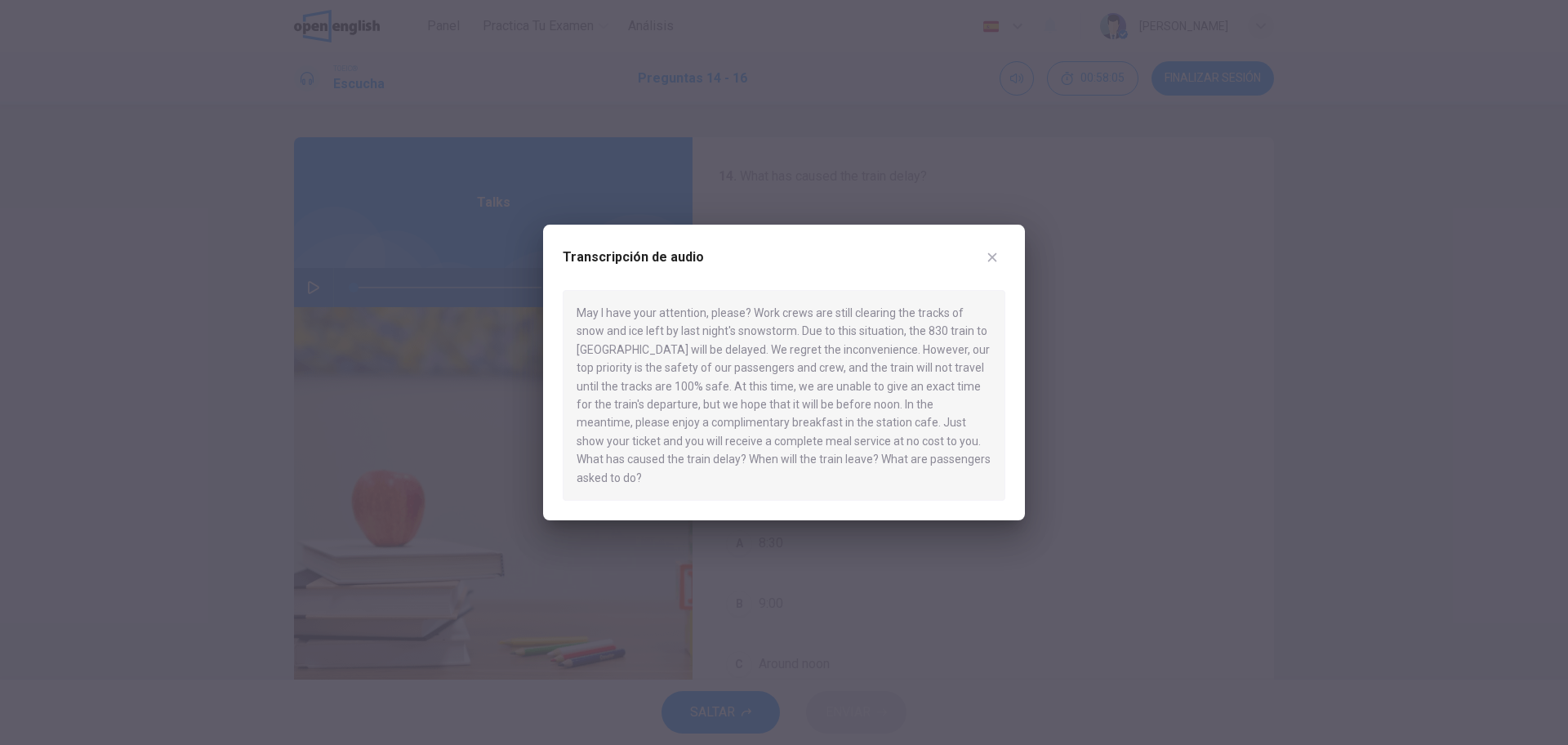 click at bounding box center (992, 257) 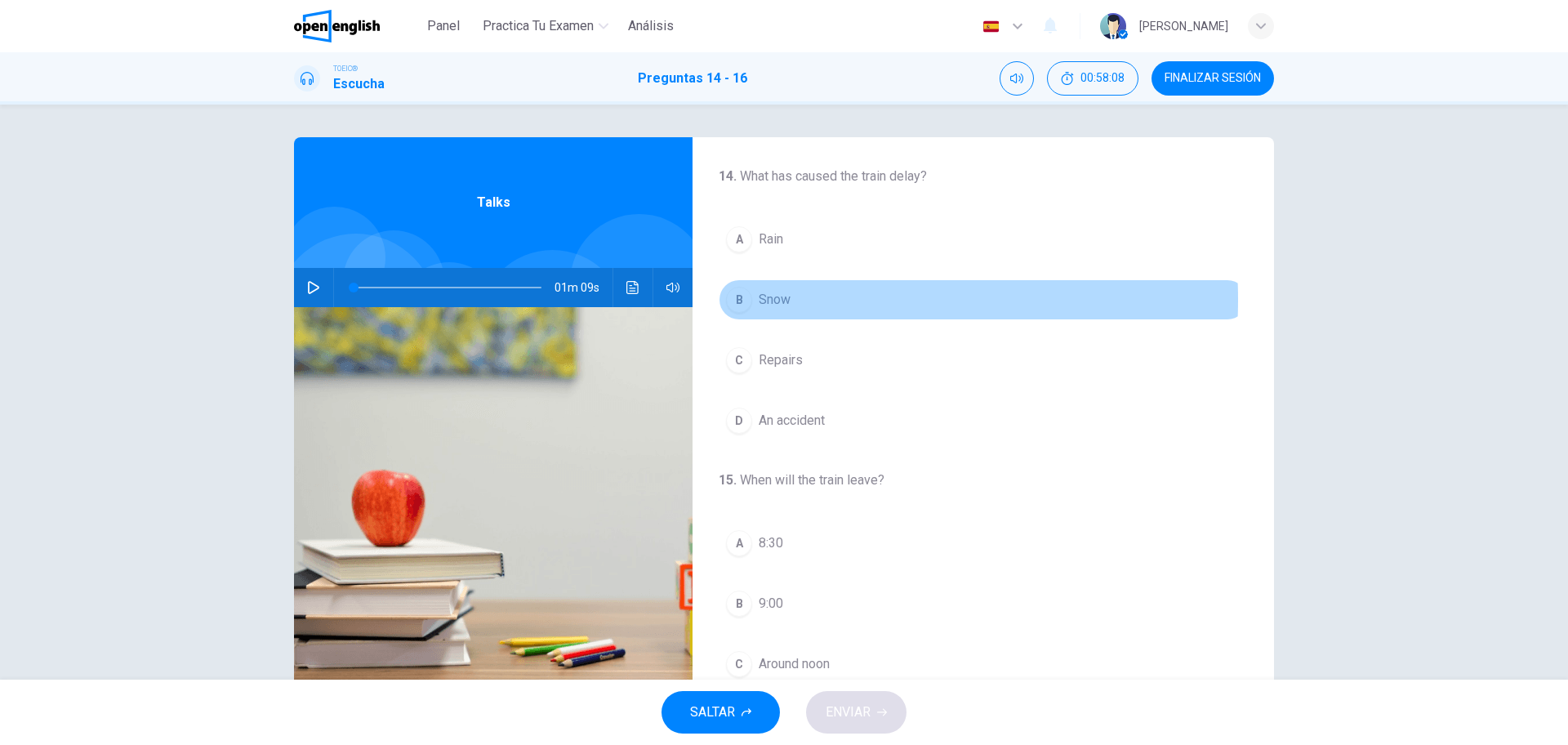 click on "Snow" at bounding box center (774, 300) 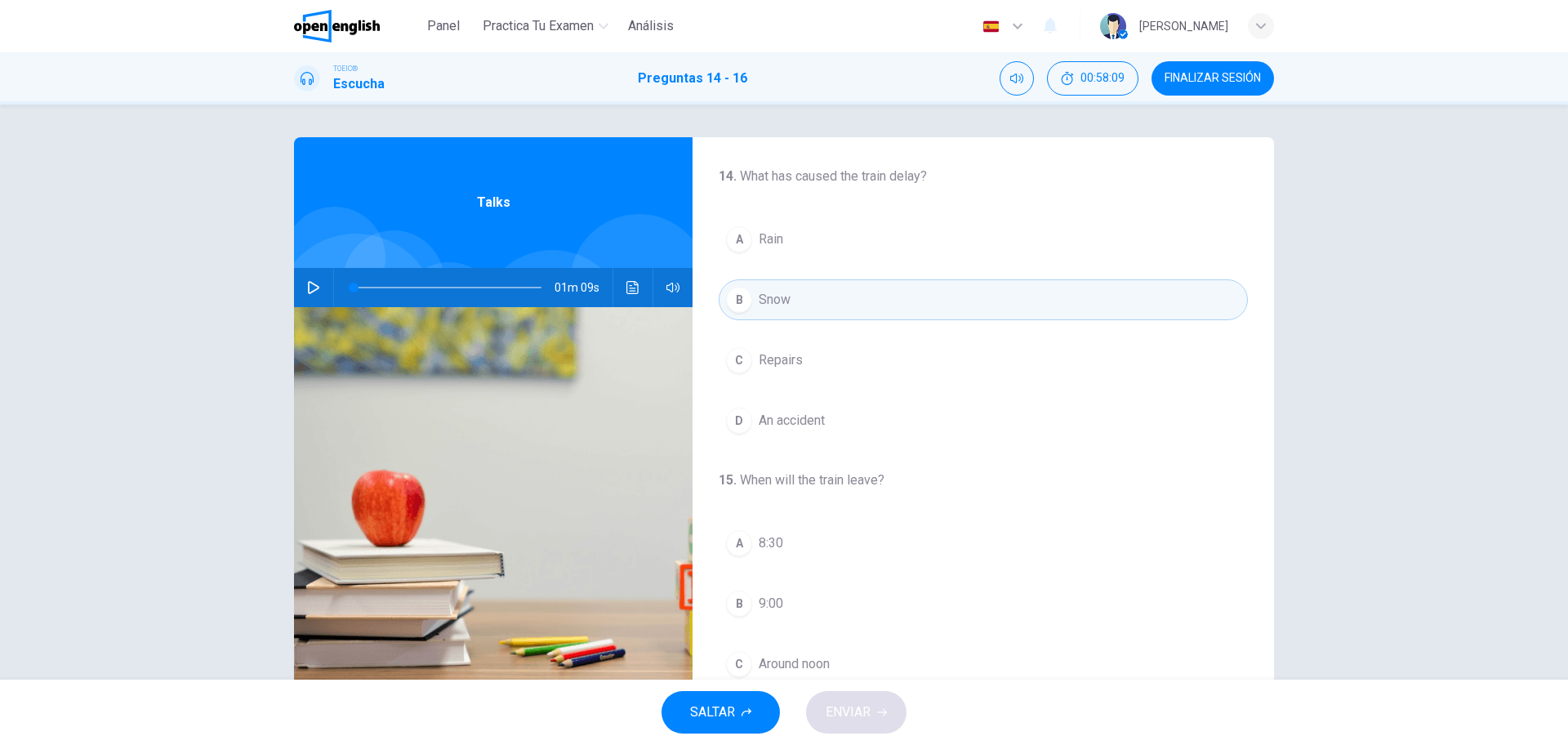 click on "Repairs" at bounding box center [781, 360] 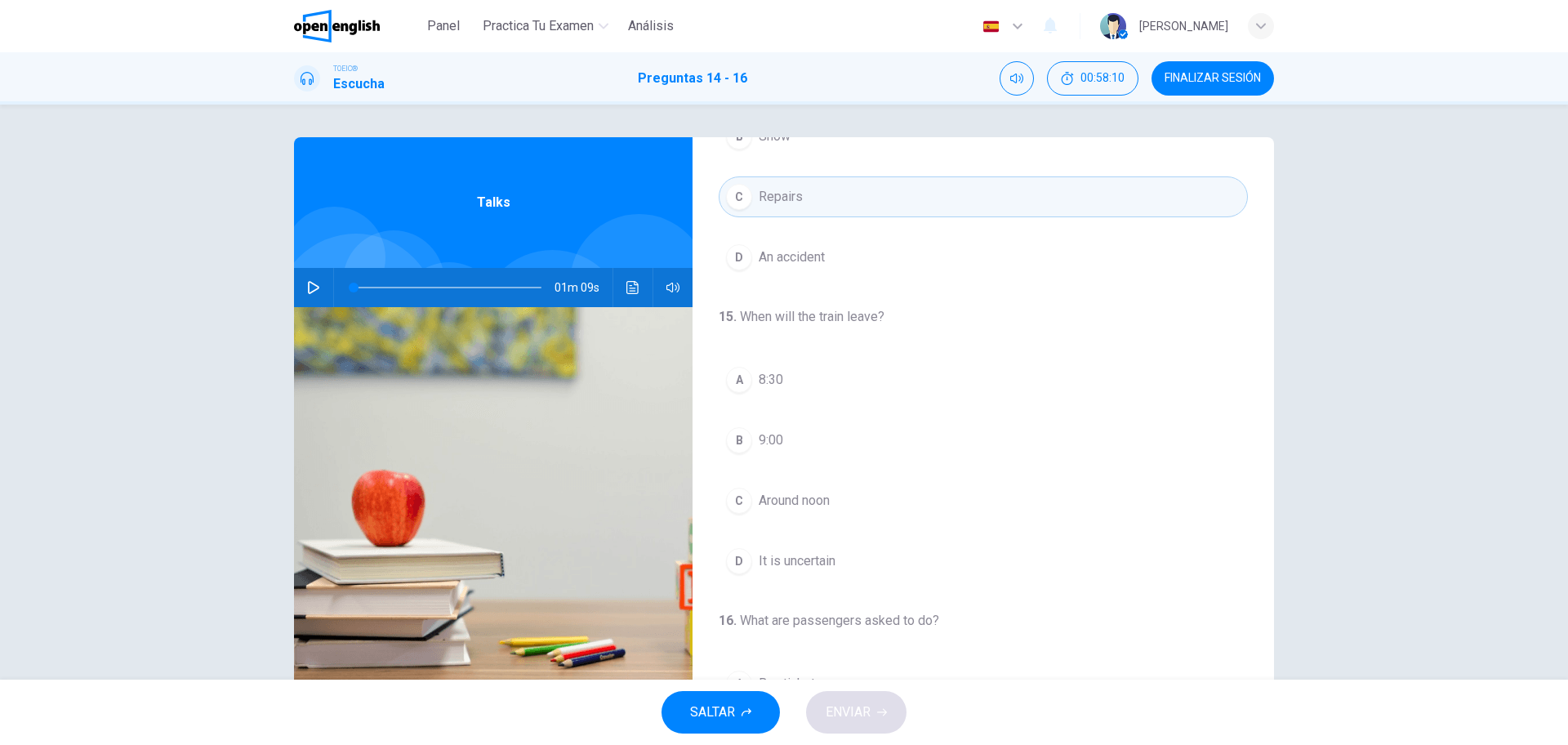 scroll, scrollTop: 306, scrollLeft: 0, axis: vertical 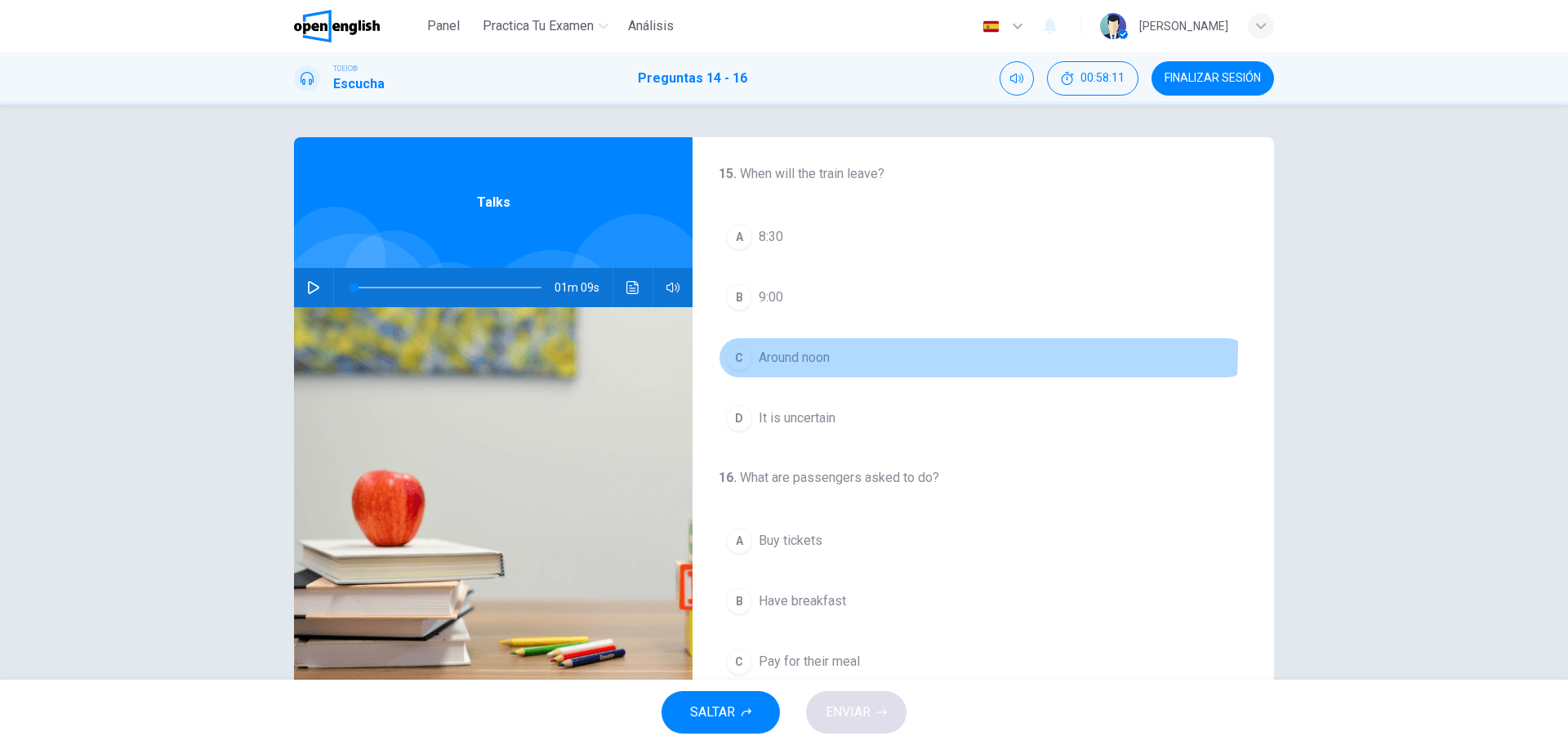click on "C Around noon" at bounding box center [983, 358] 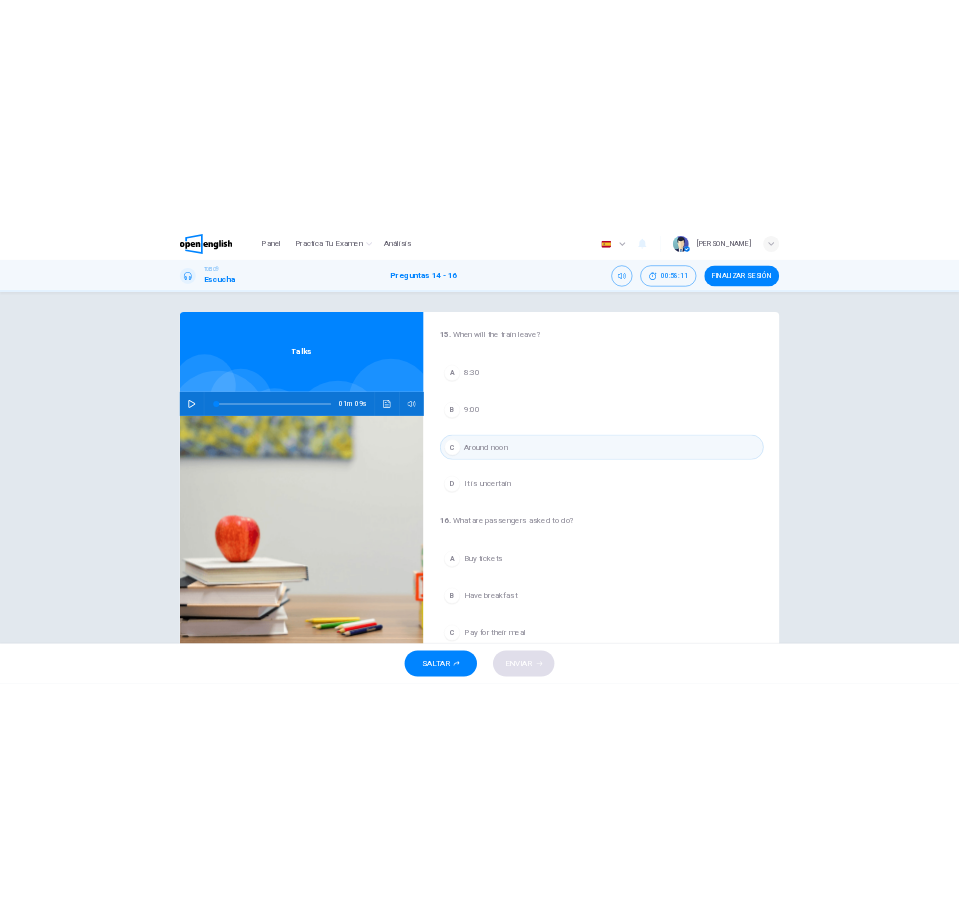 scroll, scrollTop: 457, scrollLeft: 0, axis: vertical 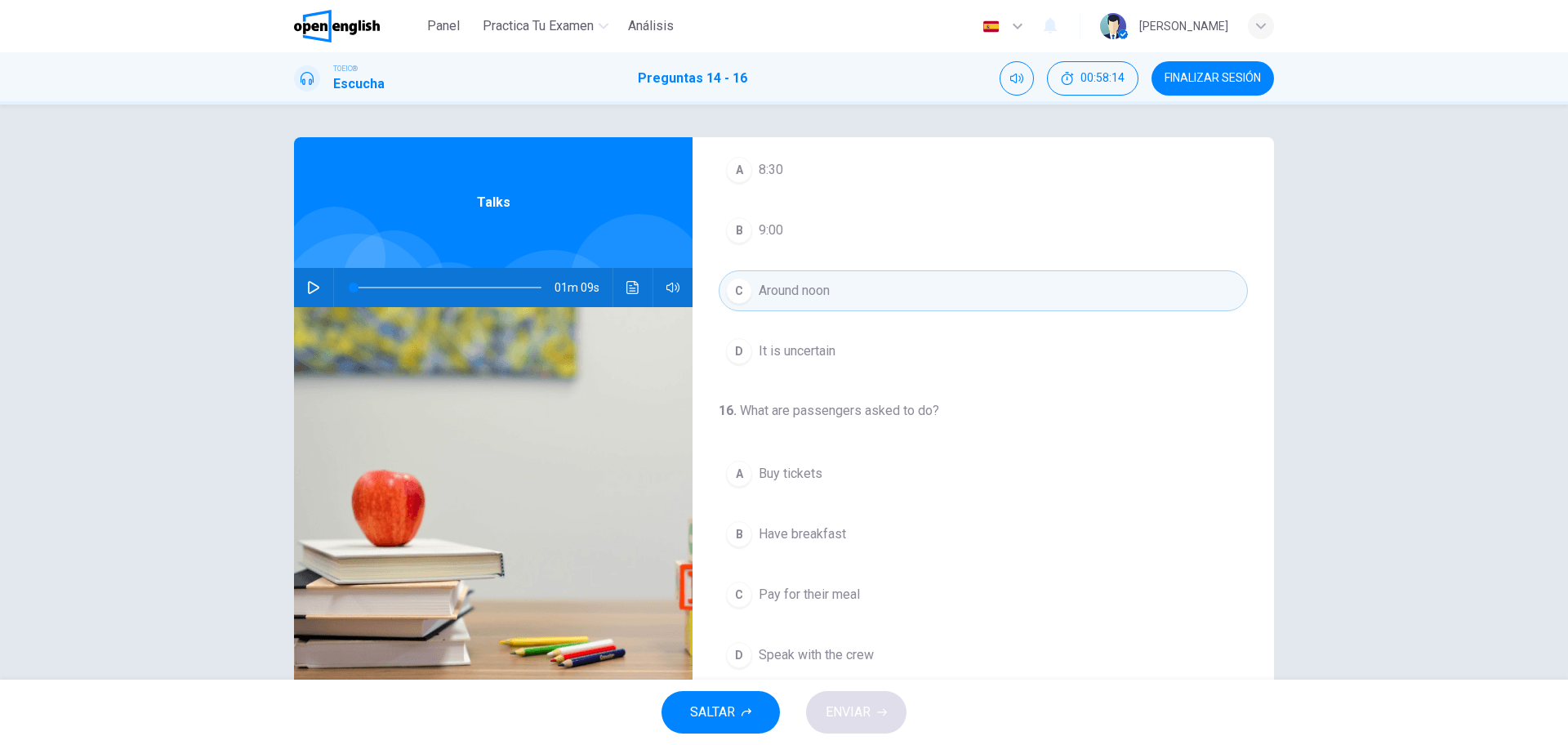 click on "B Have breakfast" at bounding box center (983, 534) 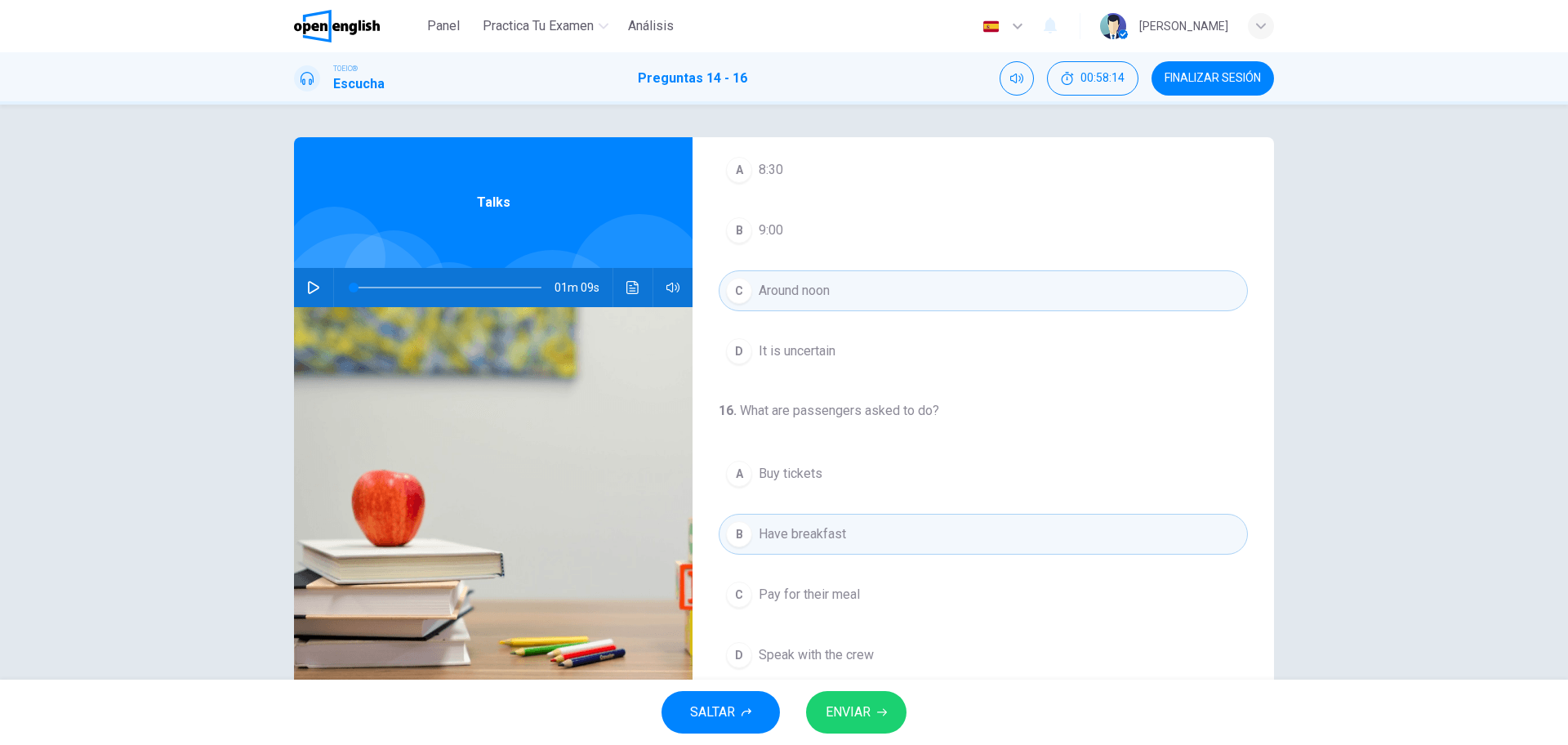 click on "ENVIAR" at bounding box center (856, 712) 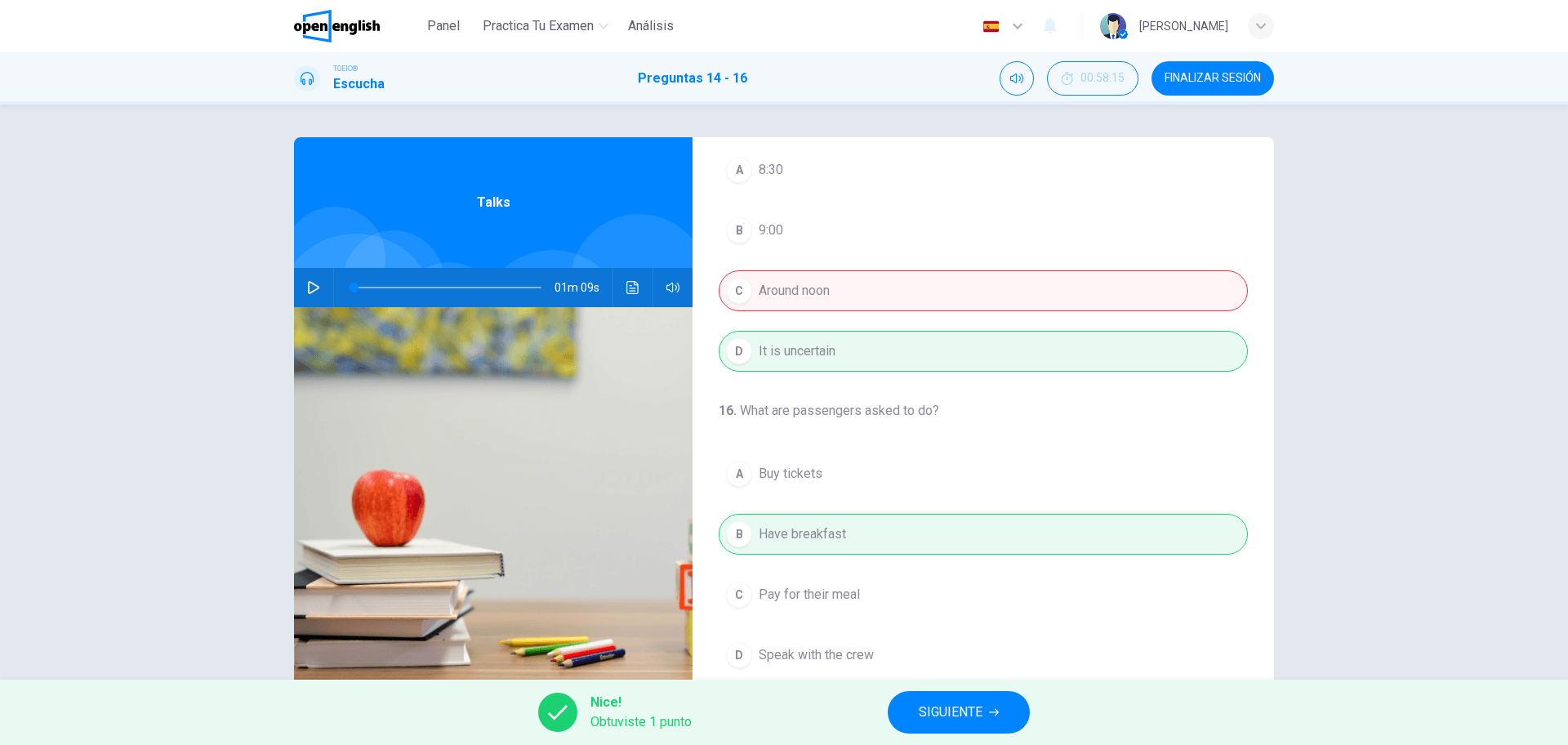 click on "SIGUIENTE" at bounding box center (959, 712) 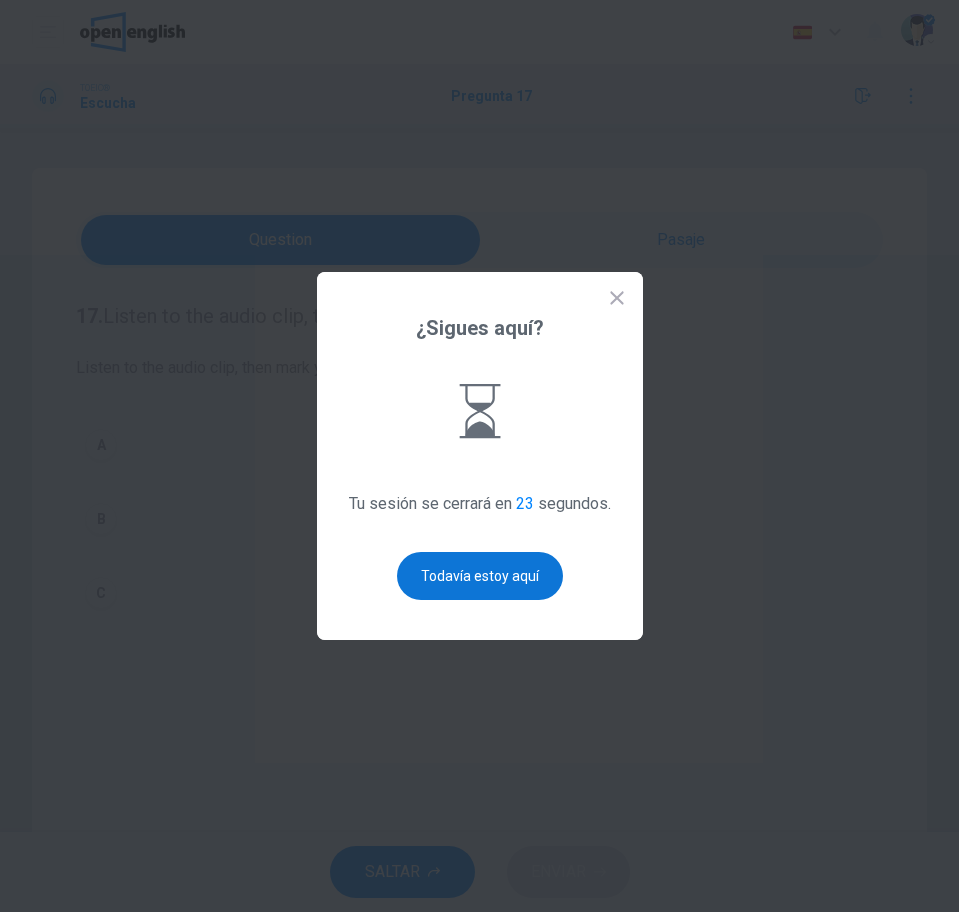 click on "Todavía estoy aquí" at bounding box center [480, 576] 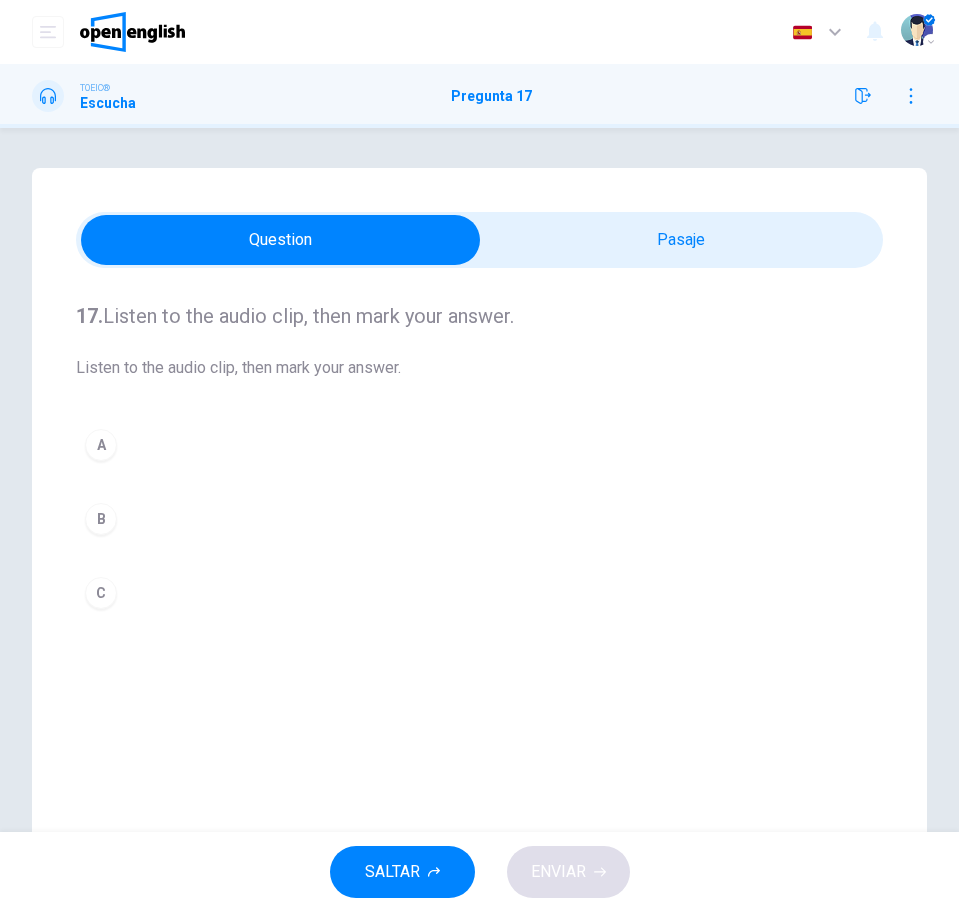 click 